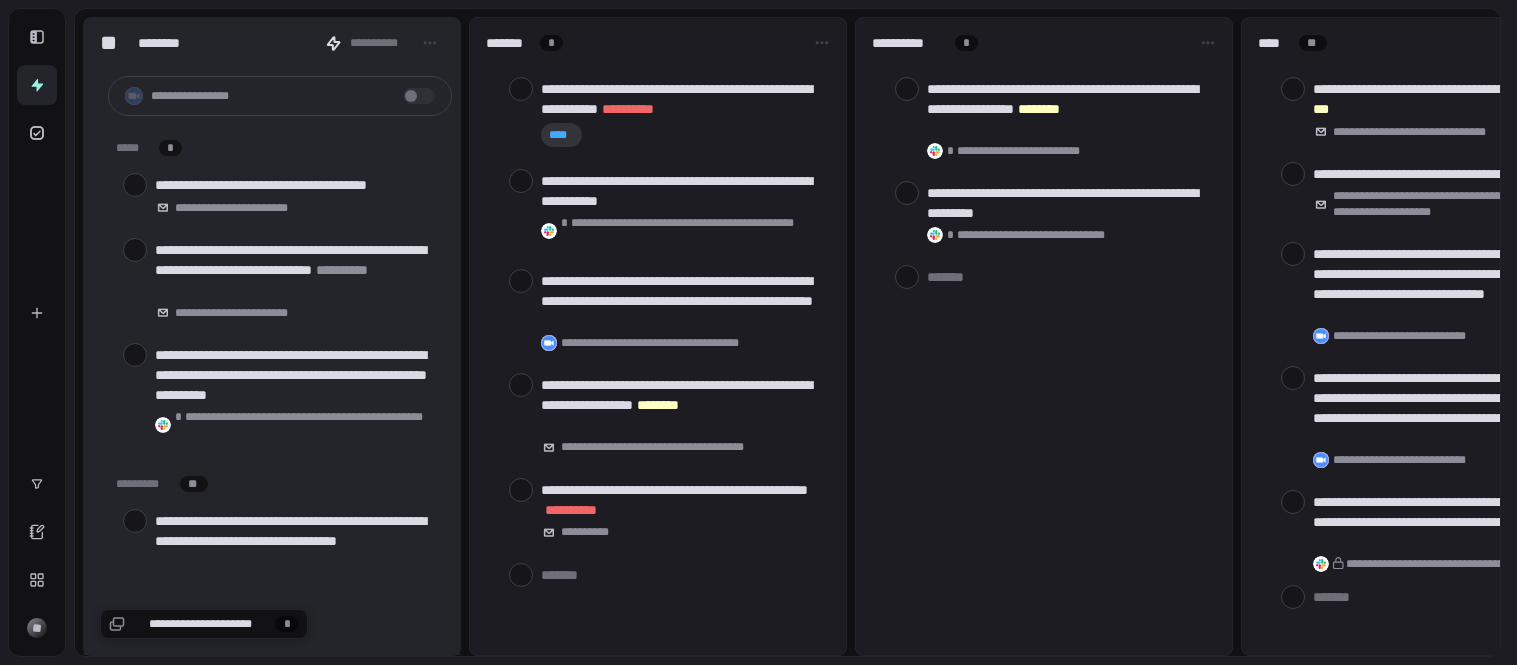 scroll, scrollTop: 0, scrollLeft: 0, axis: both 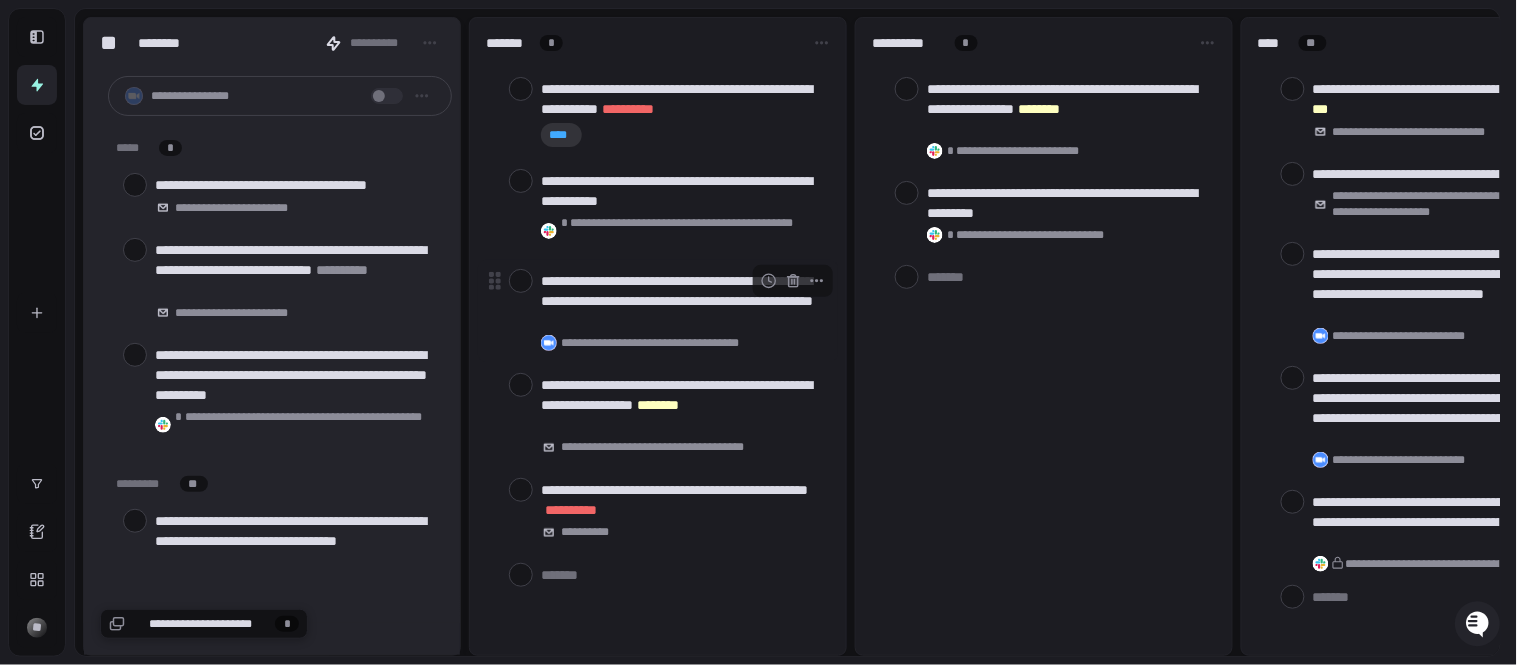 click on "**********" at bounding box center (681, 301) 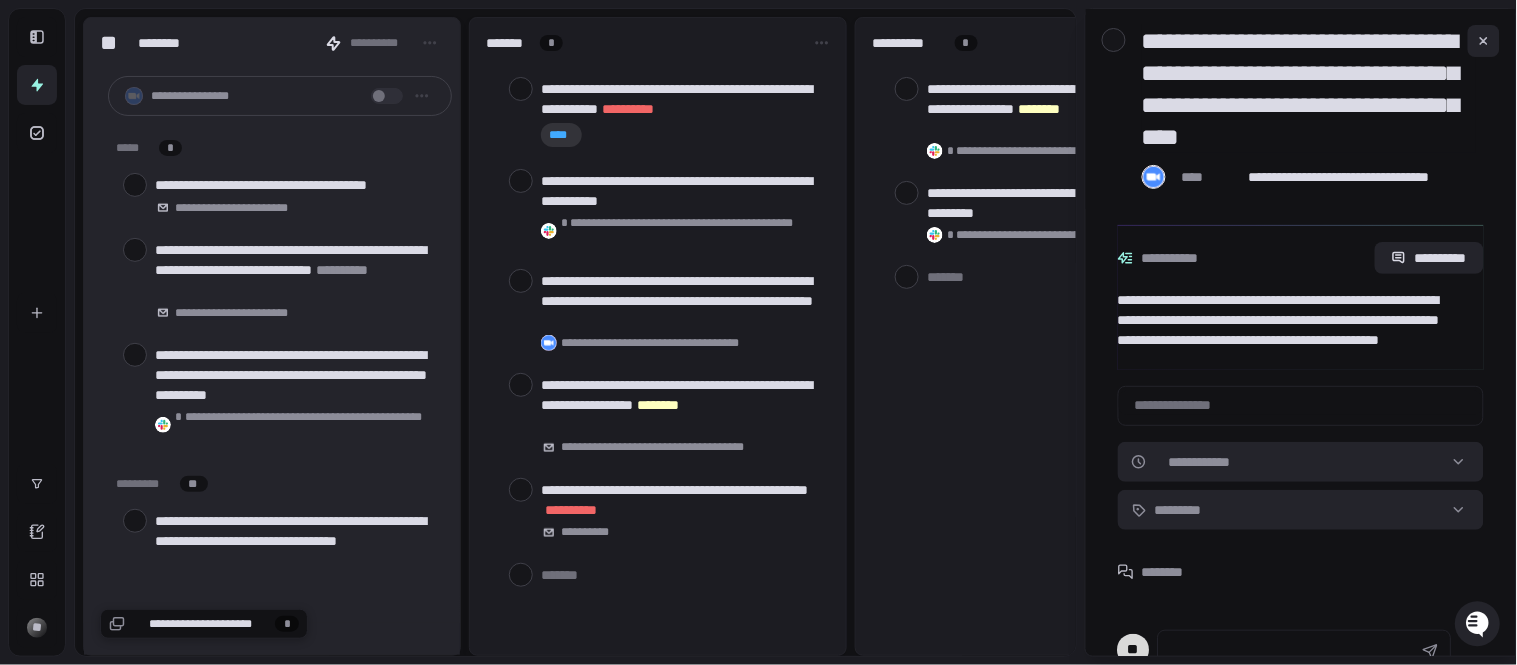scroll, scrollTop: 98, scrollLeft: 0, axis: vertical 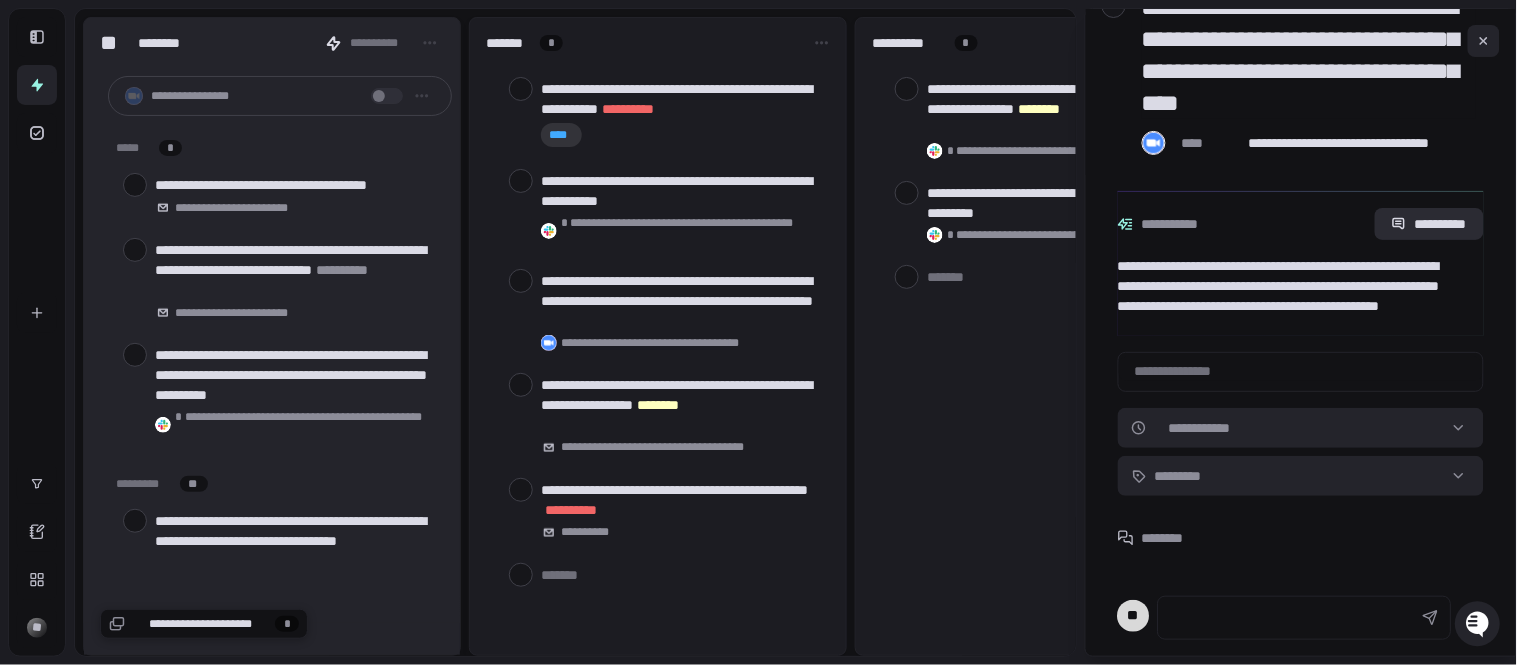 click on "**********" at bounding box center (1429, 224) 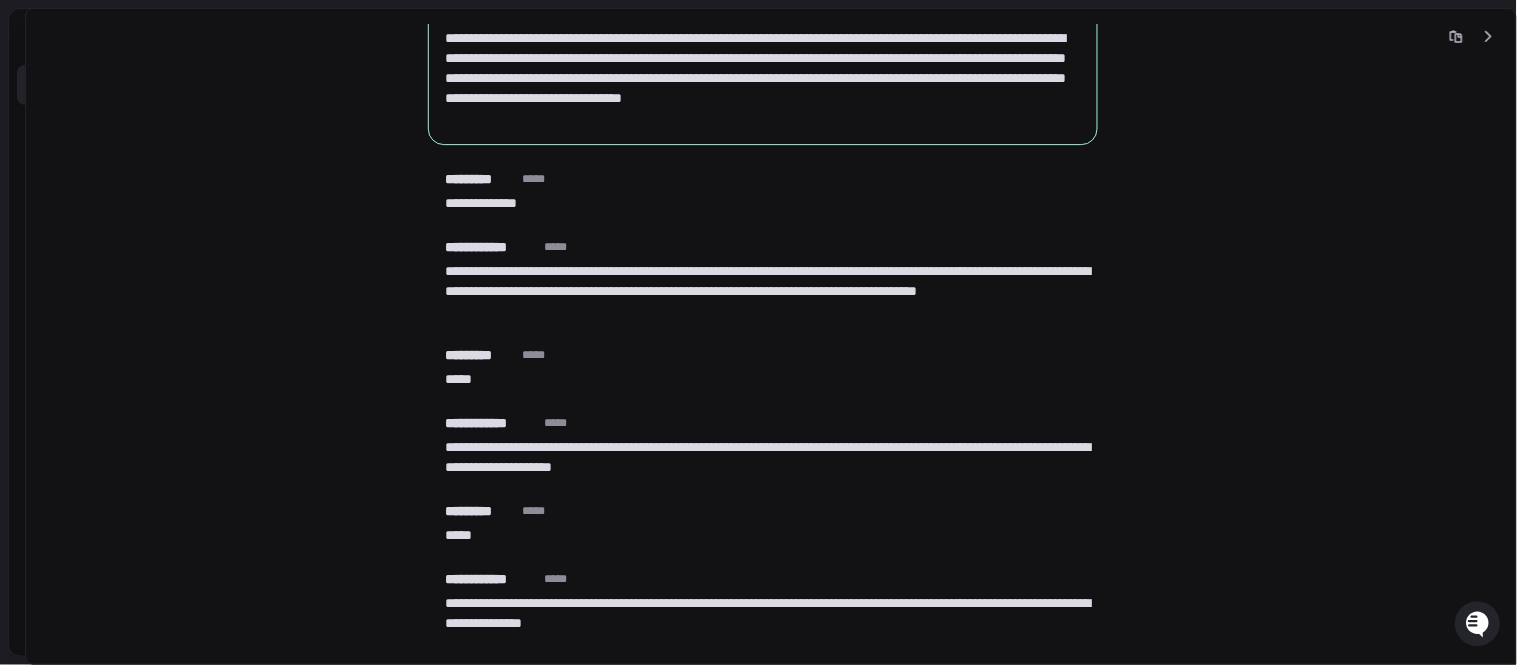 scroll, scrollTop: 3681, scrollLeft: 0, axis: vertical 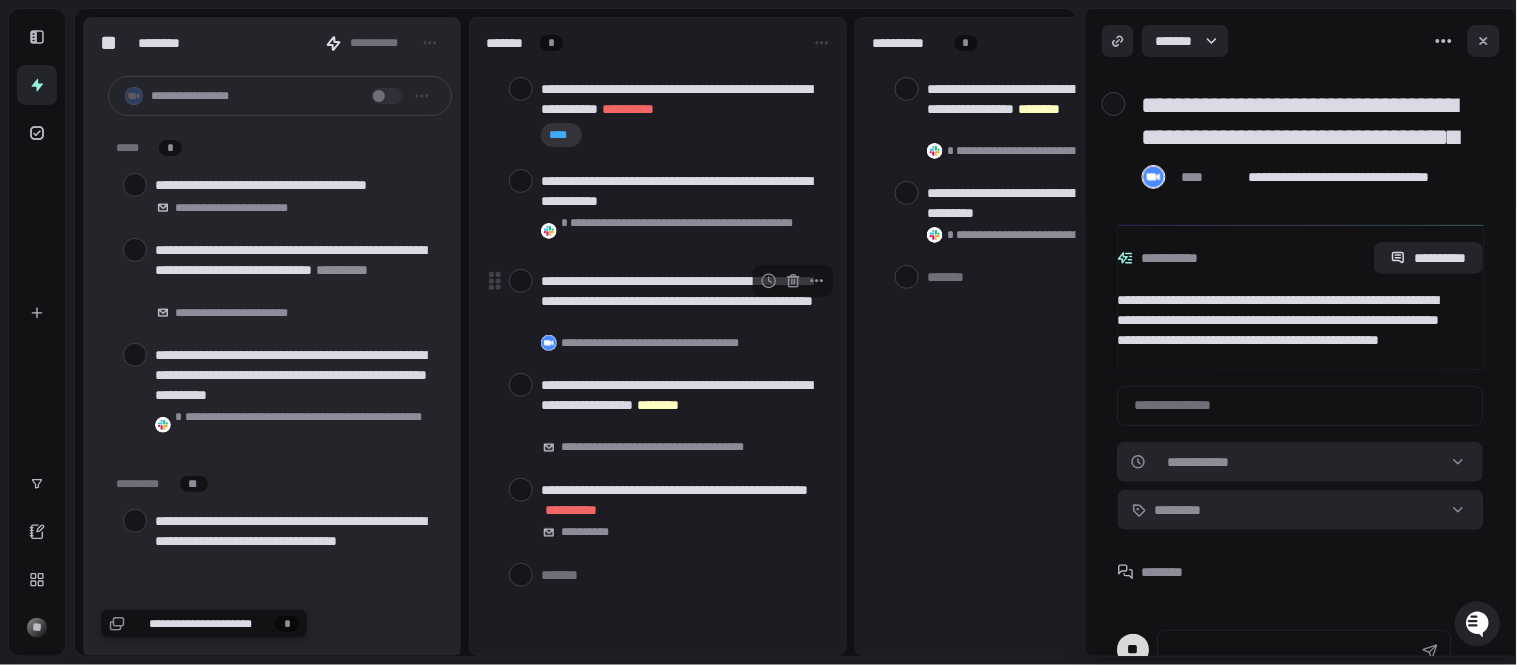 click at bounding box center [521, 281] 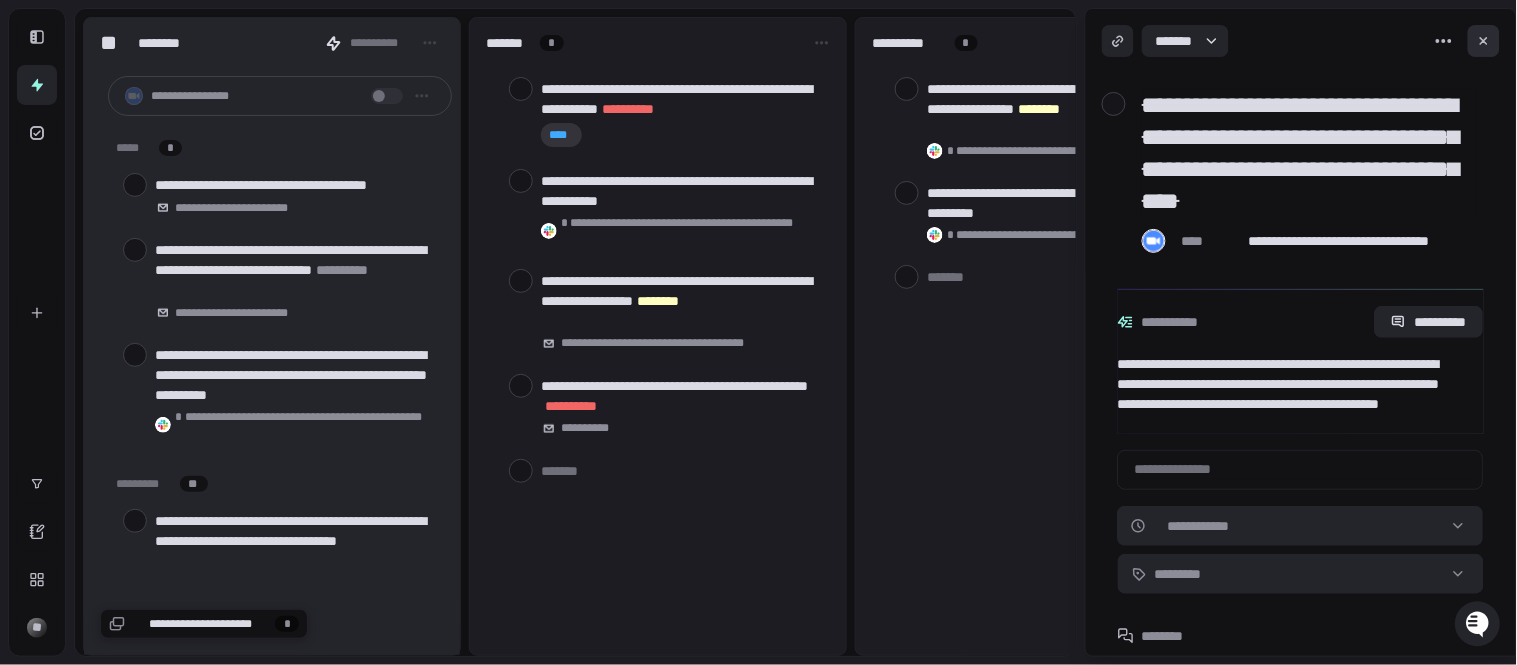 click at bounding box center [1484, 41] 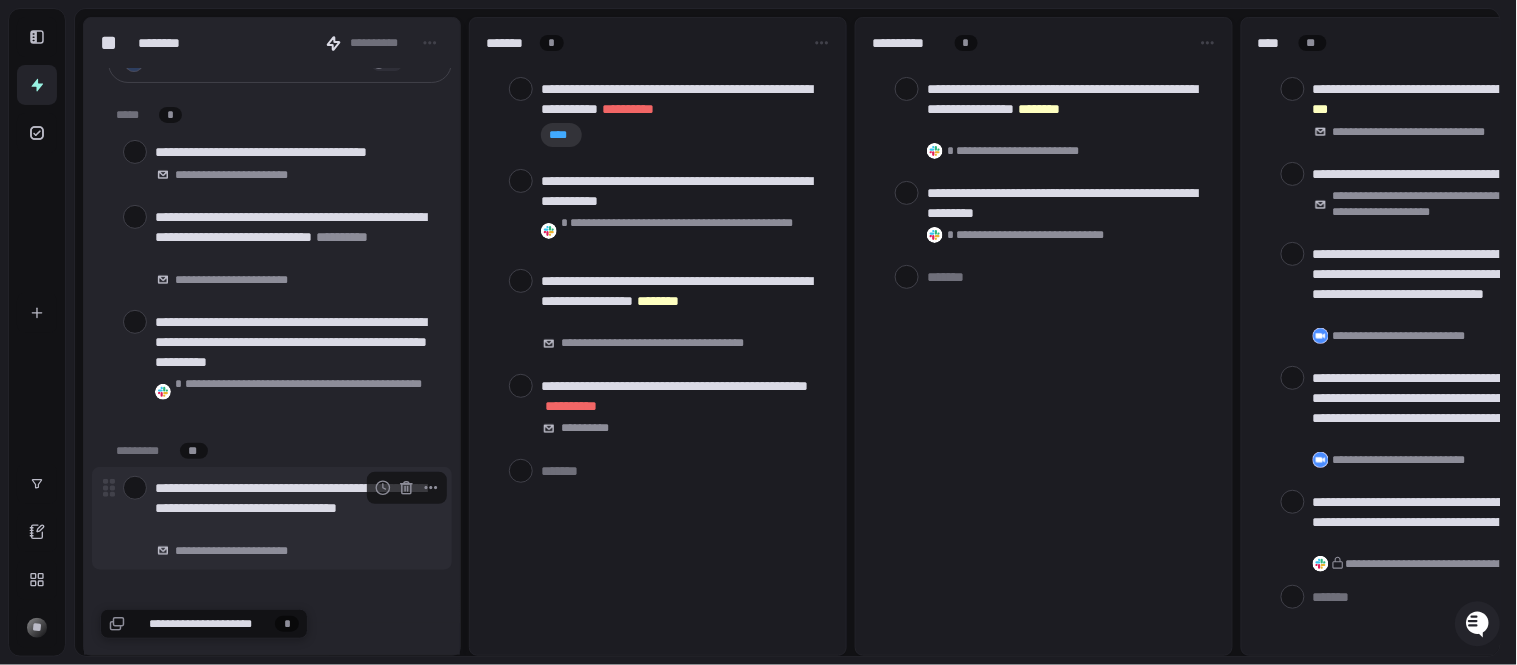 scroll, scrollTop: 0, scrollLeft: 0, axis: both 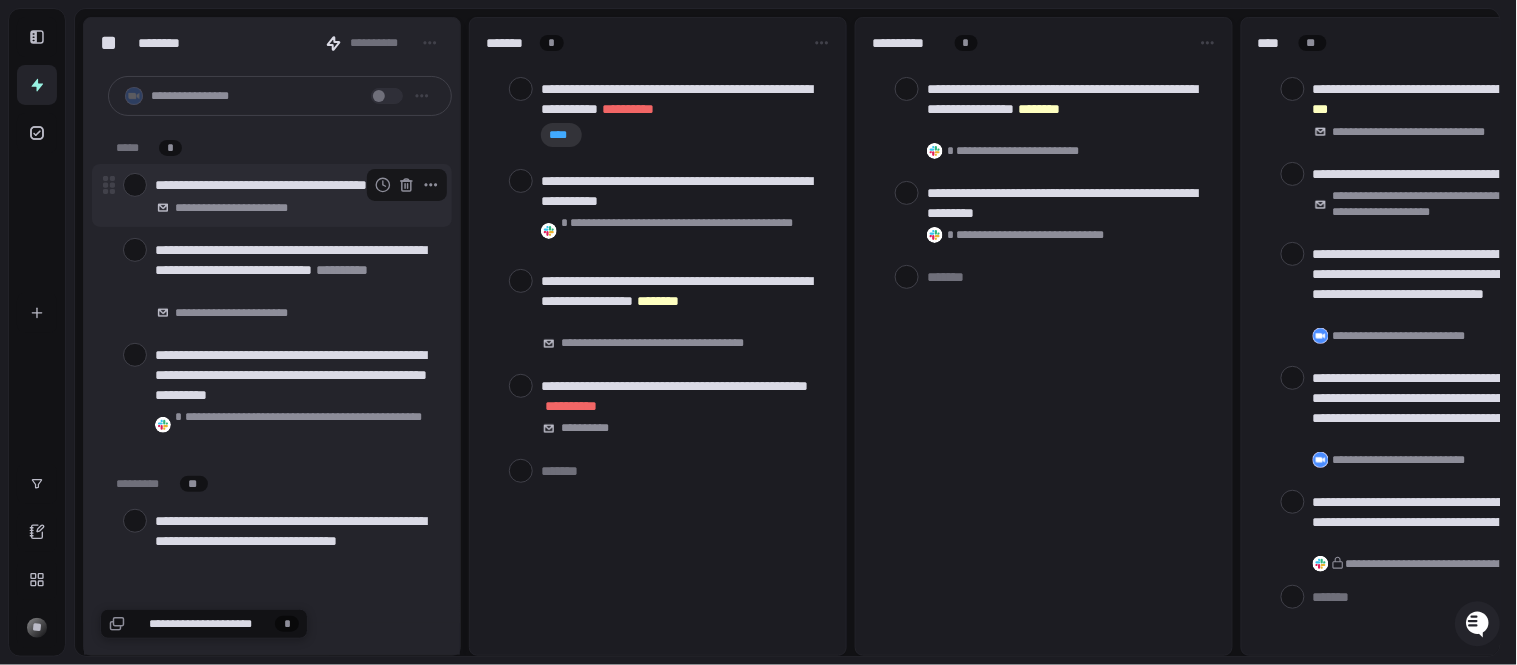 click on "**********" at bounding box center (295, 185) 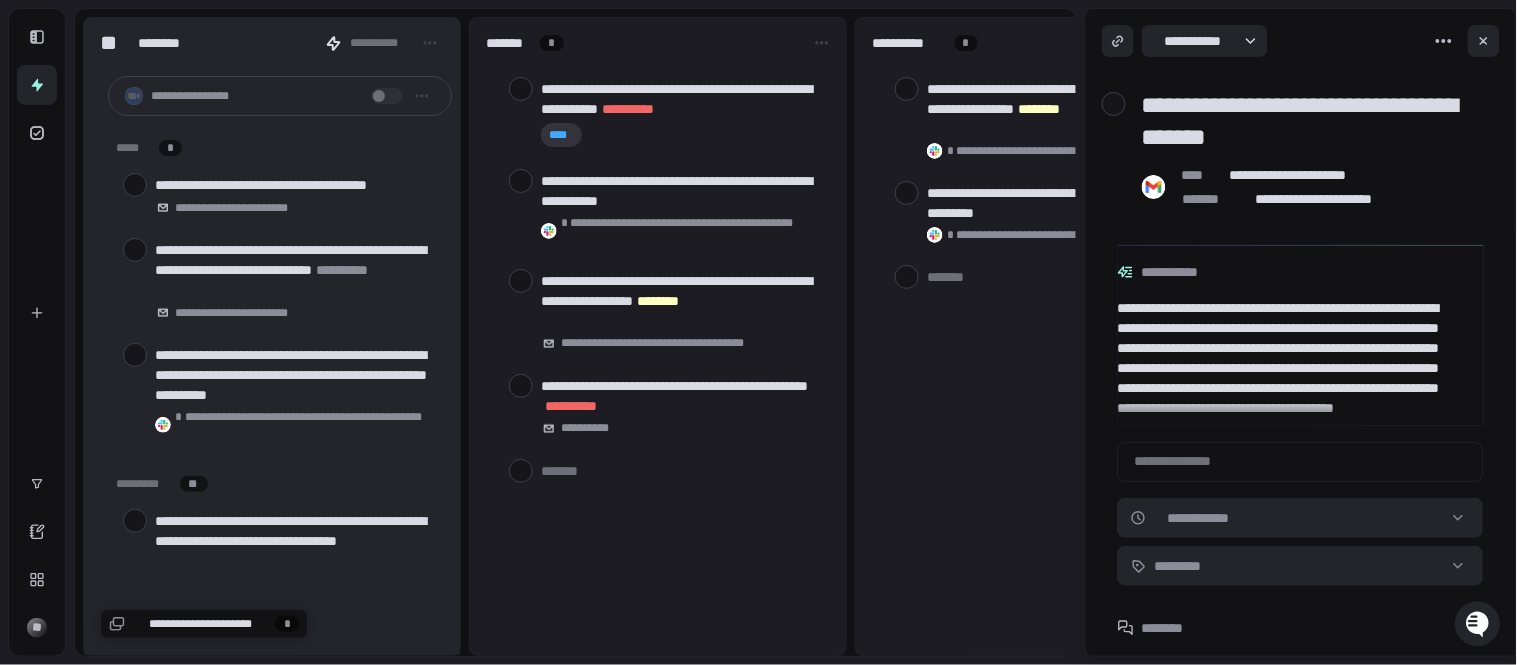 scroll, scrollTop: 32, scrollLeft: 0, axis: vertical 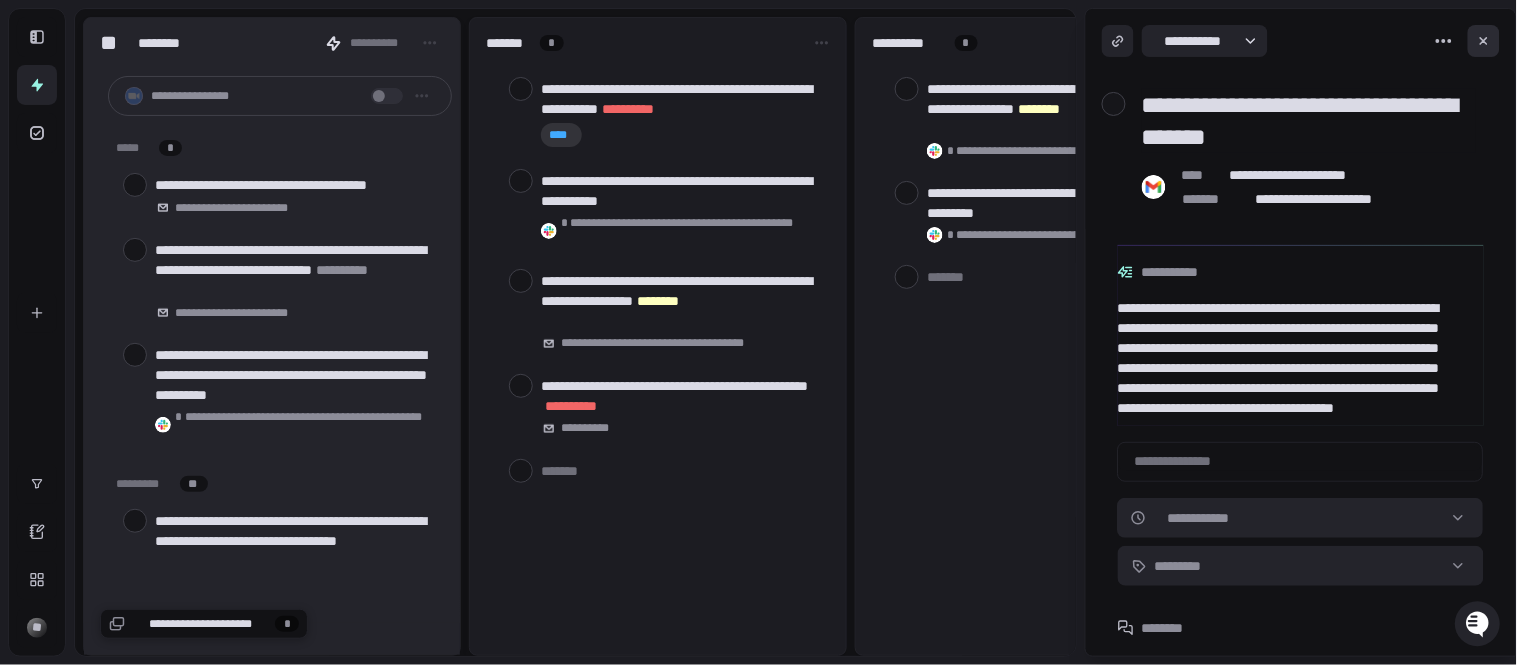 click at bounding box center [1484, 41] 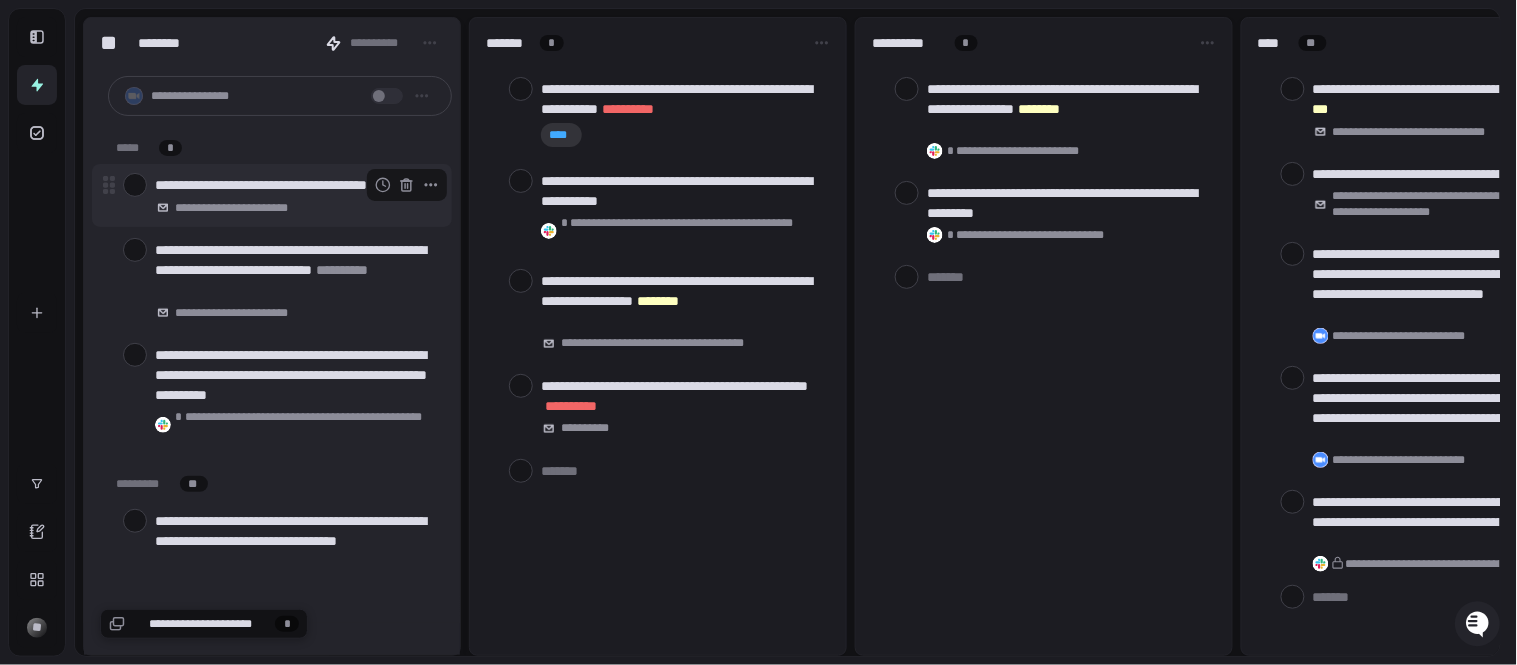 click at bounding box center [135, 185] 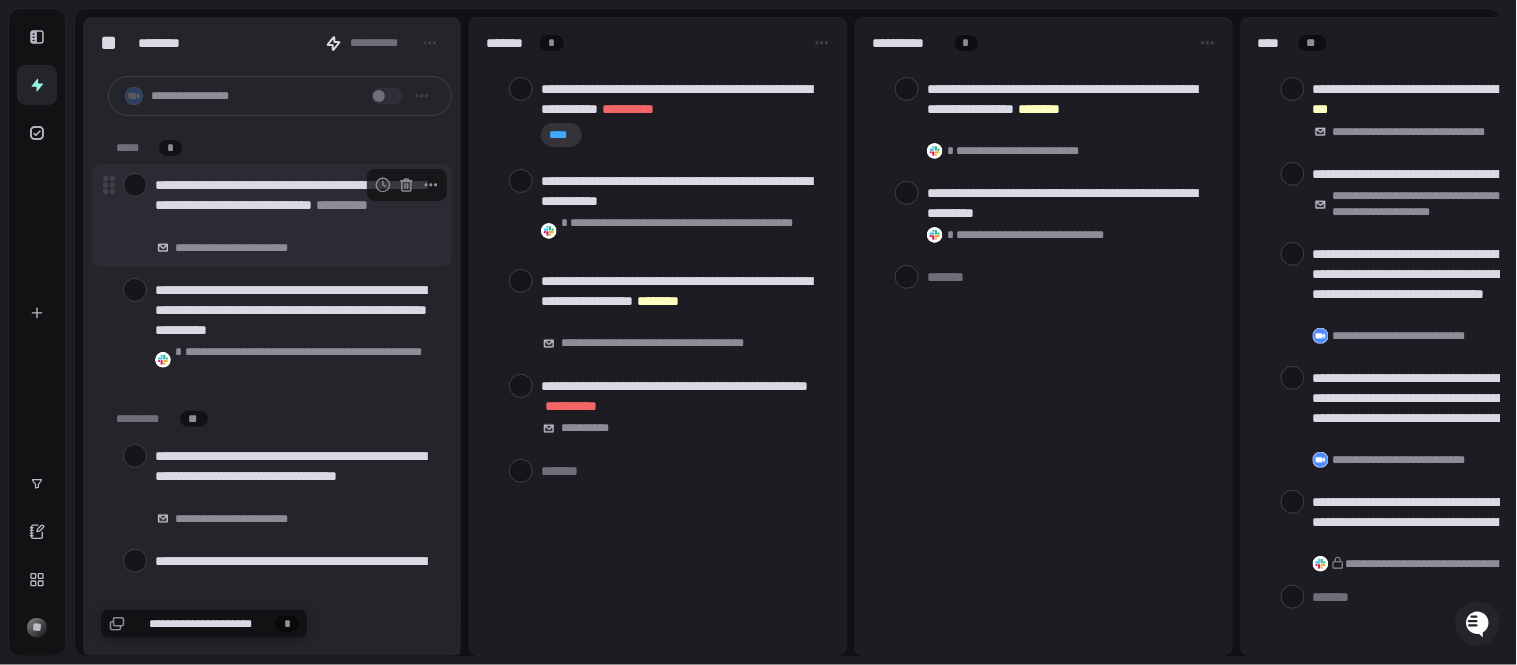 click on "**********" at bounding box center (299, 215) 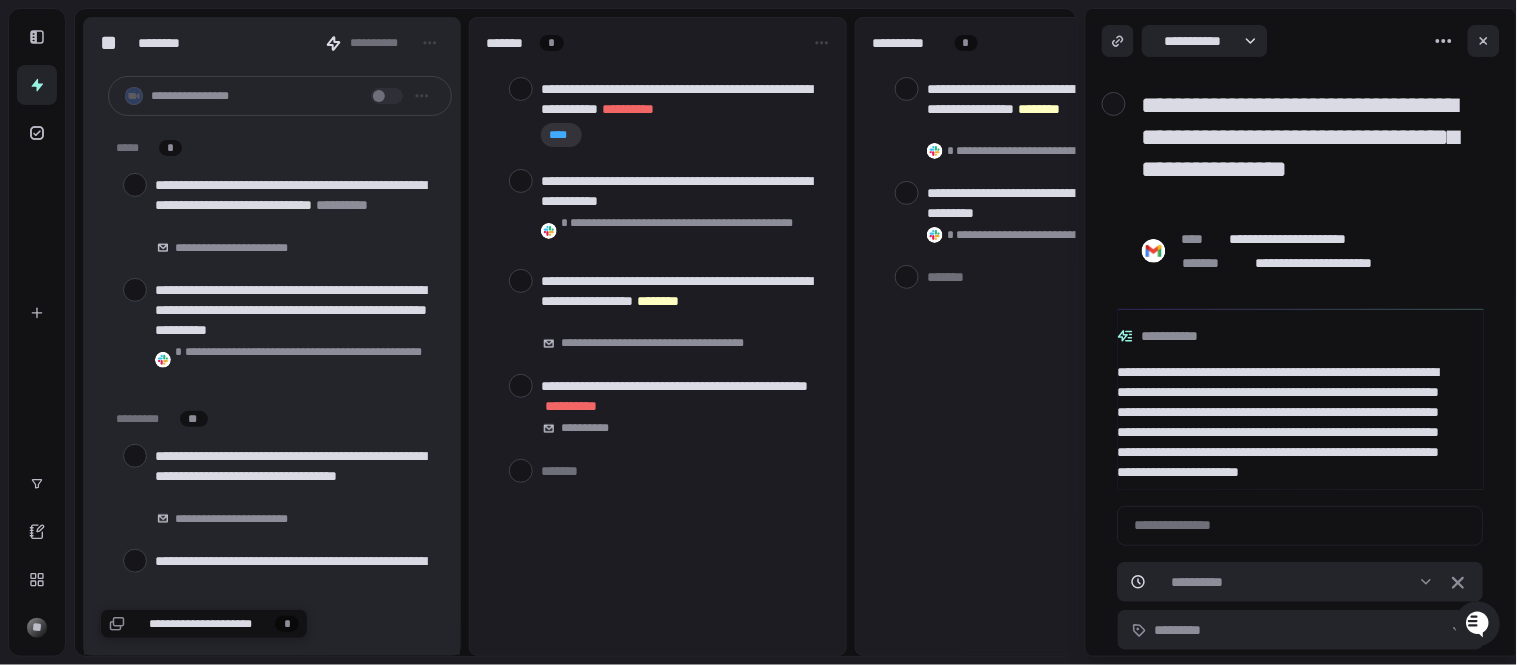 scroll, scrollTop: 32, scrollLeft: 0, axis: vertical 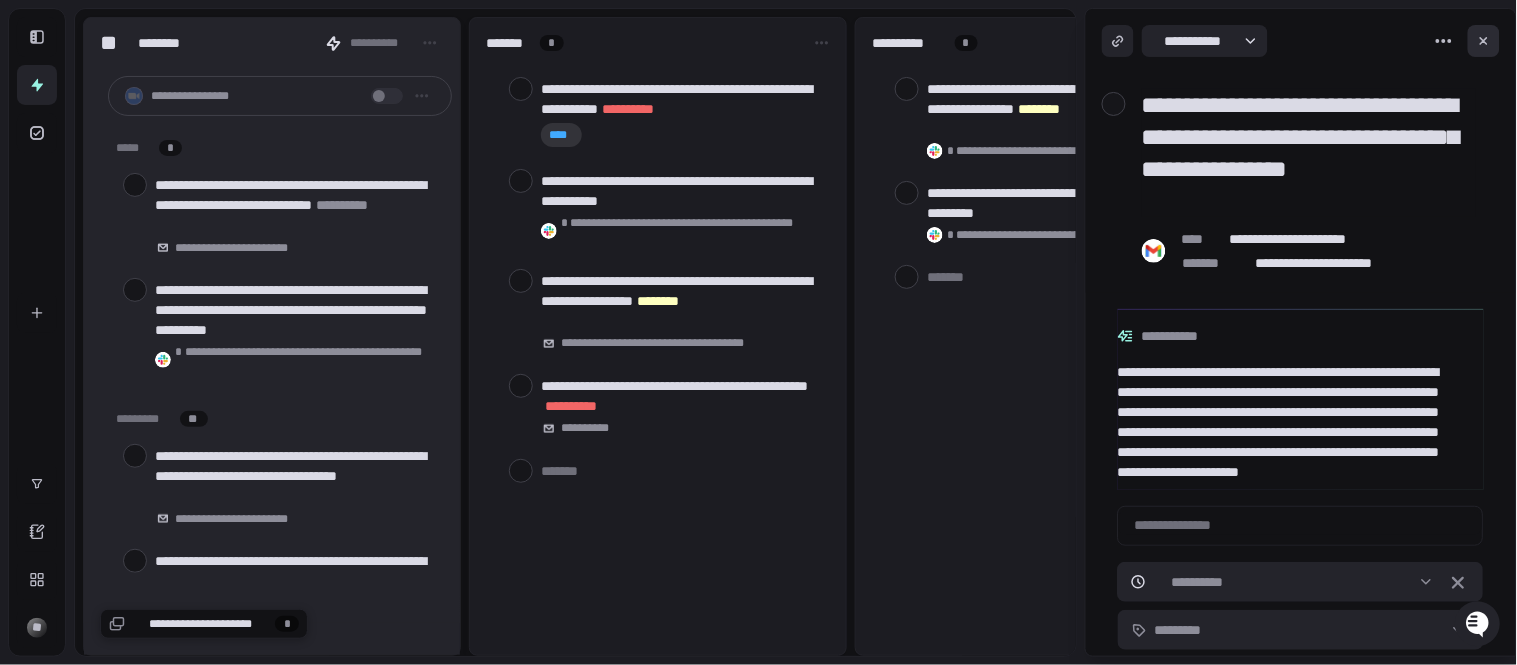 click at bounding box center [1484, 41] 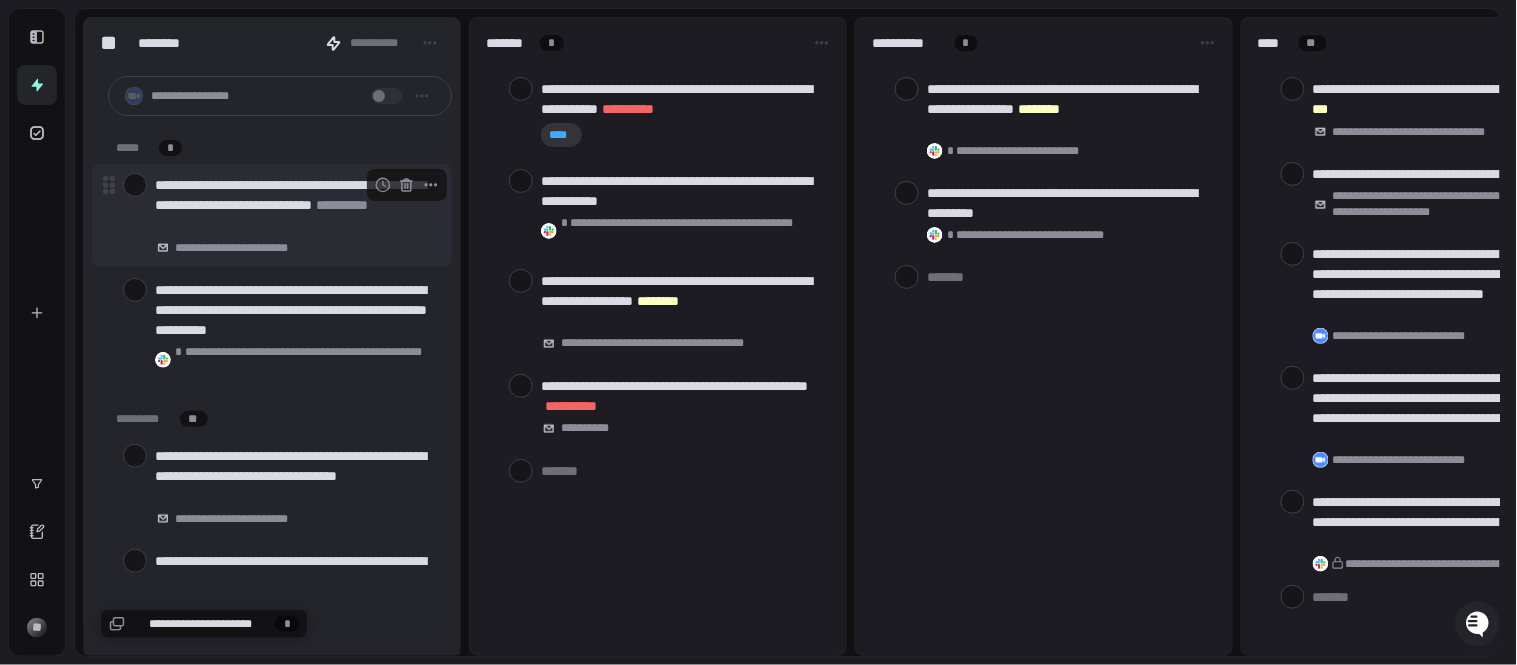 click on "**********" at bounding box center (272, 215) 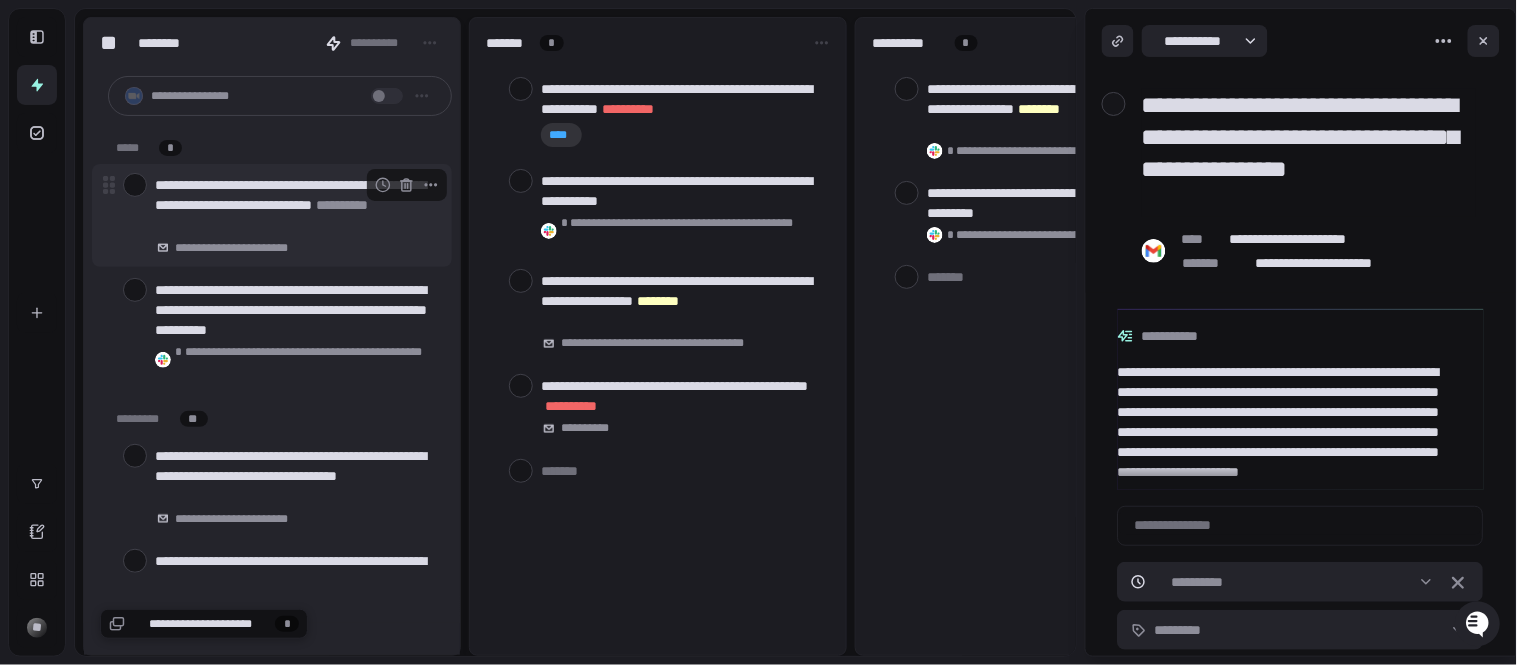 click on "**********" at bounding box center [272, 215] 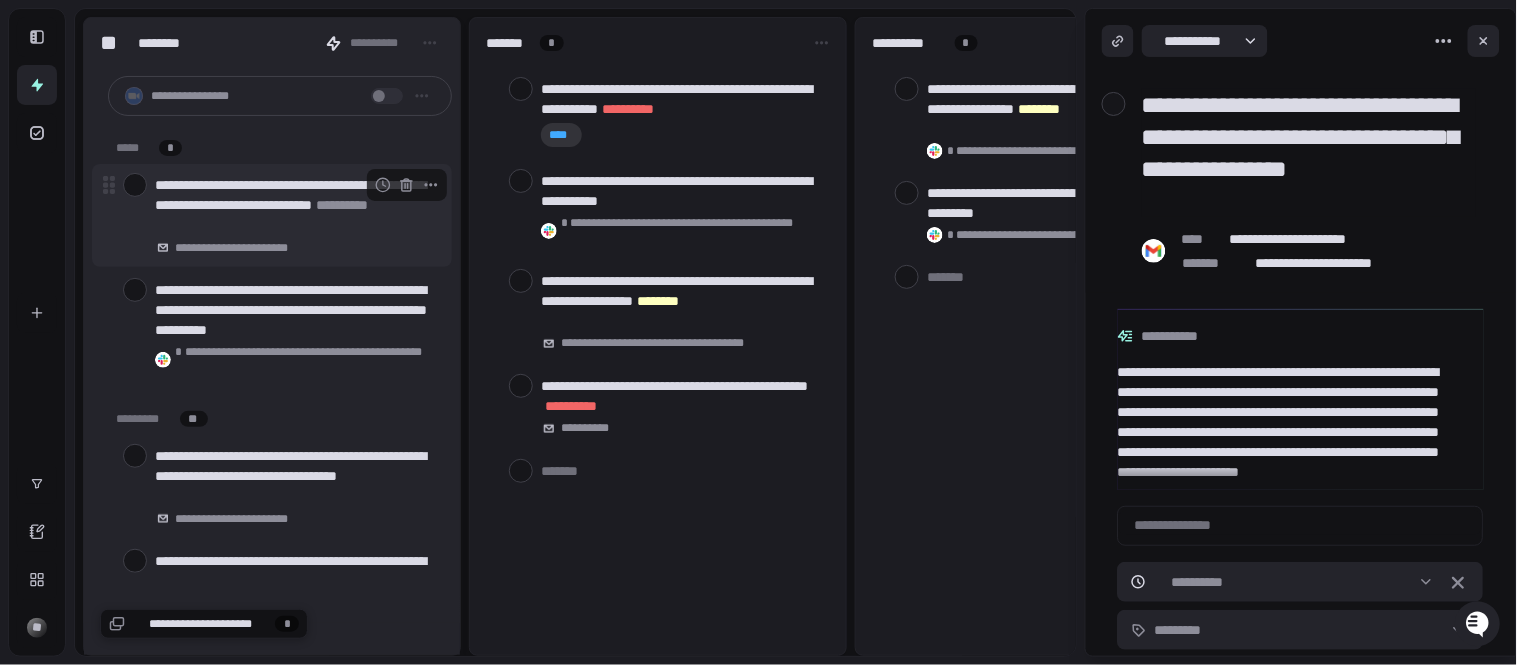 click at bounding box center [135, 185] 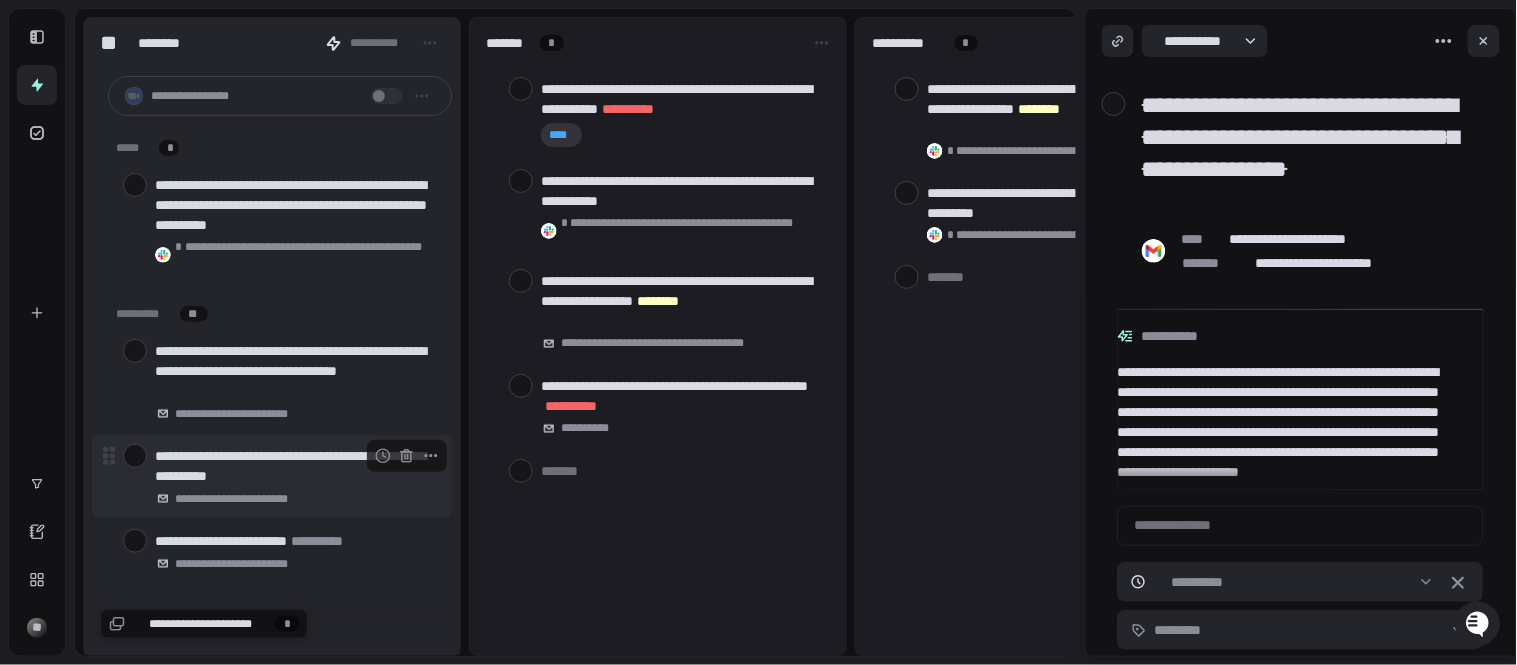 click at bounding box center (135, 456) 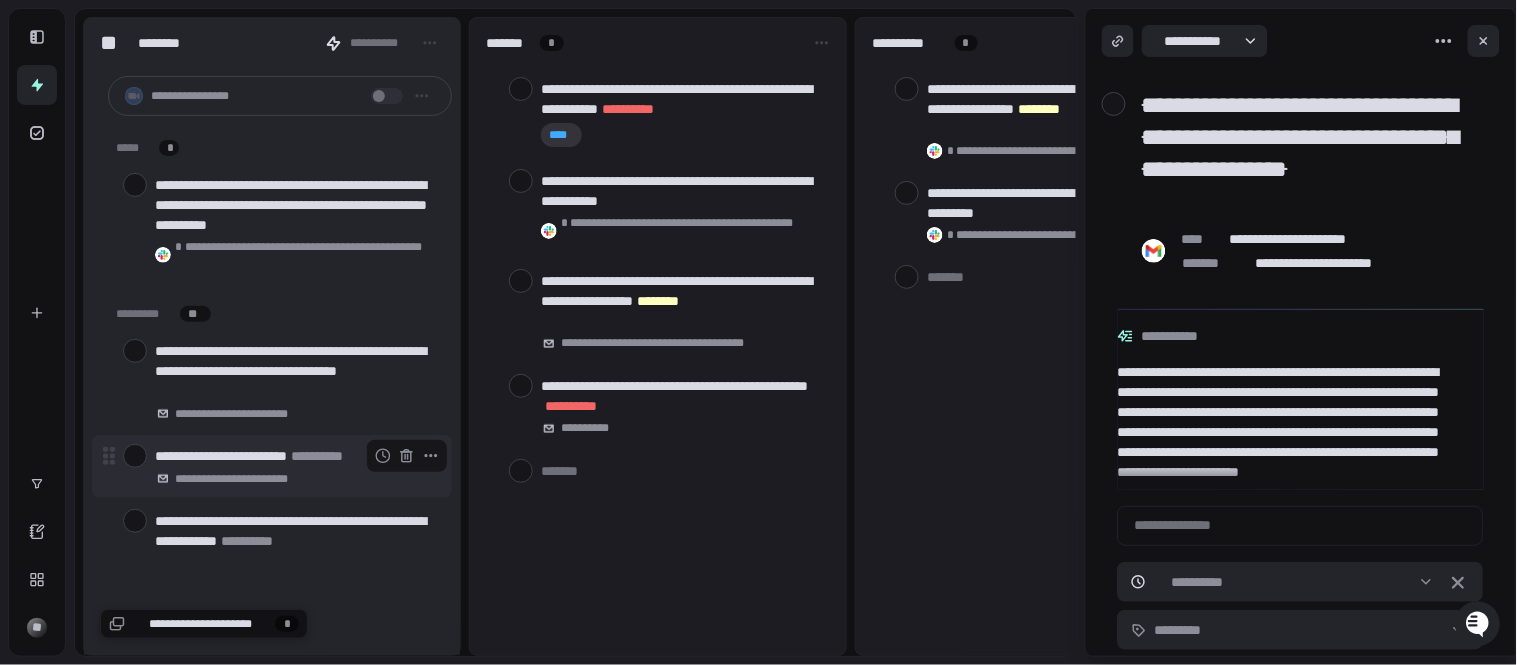 click at bounding box center (135, 456) 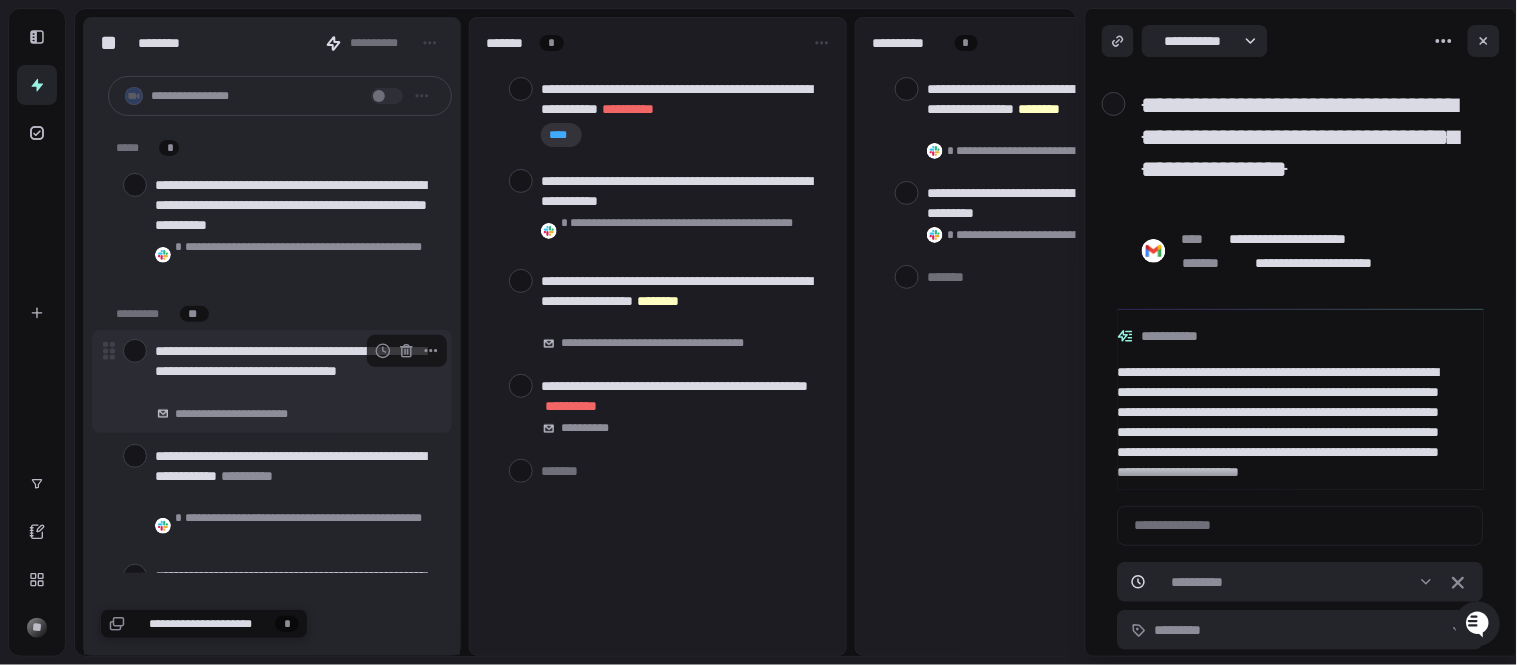 click at bounding box center [135, 351] 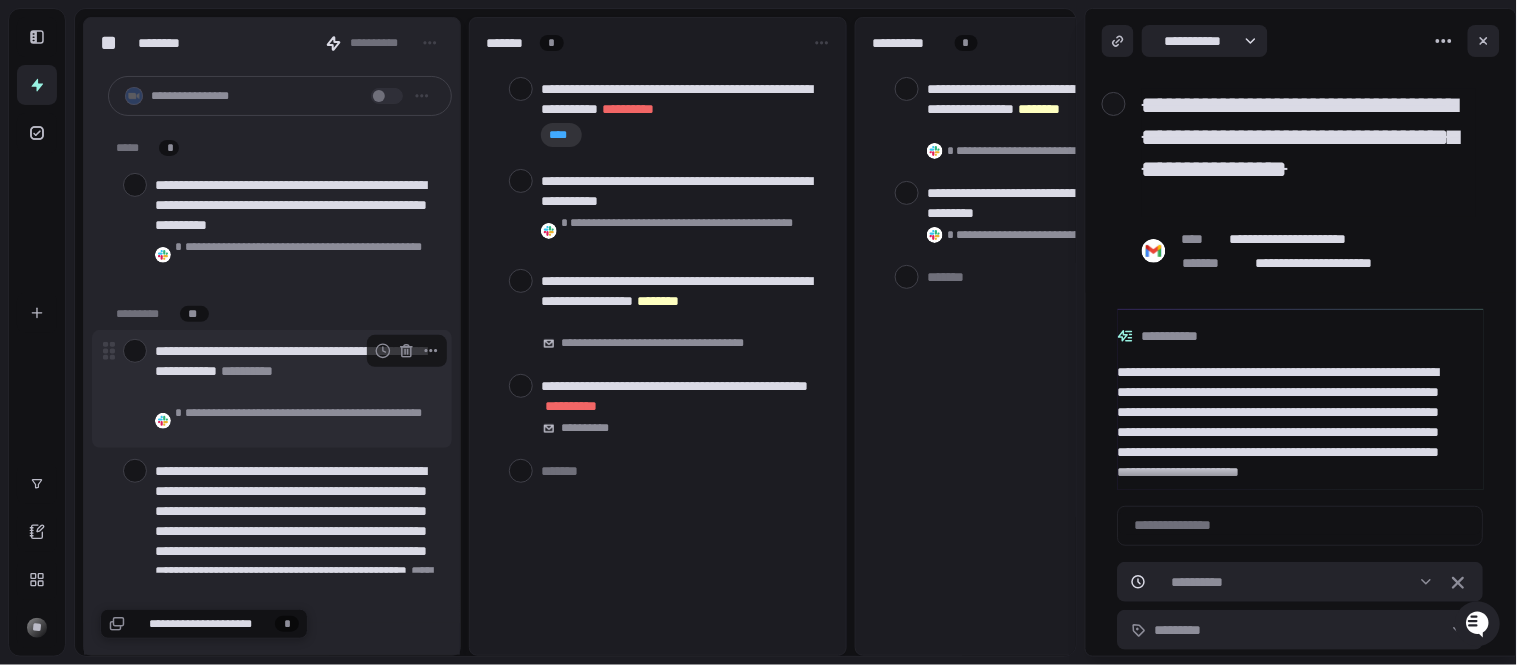 click on "**********" at bounding box center [299, 389] 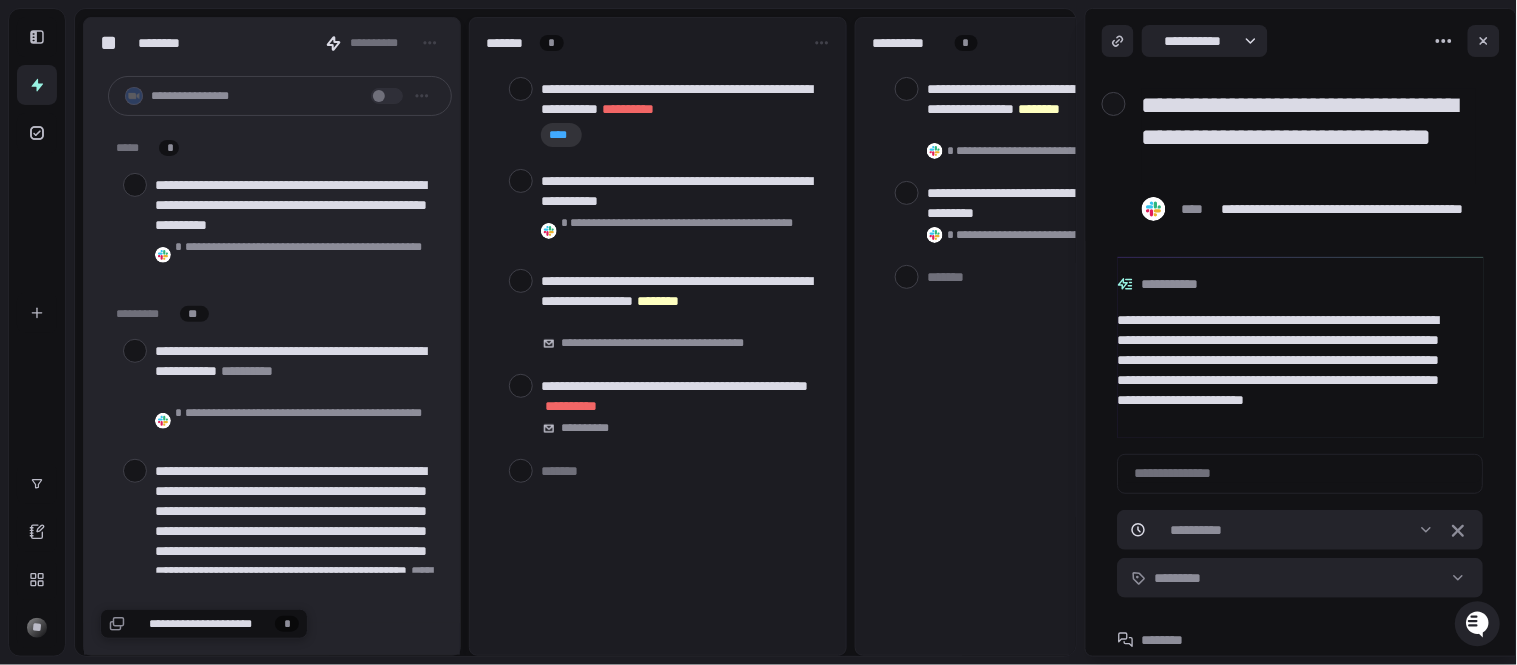 scroll, scrollTop: 12, scrollLeft: 0, axis: vertical 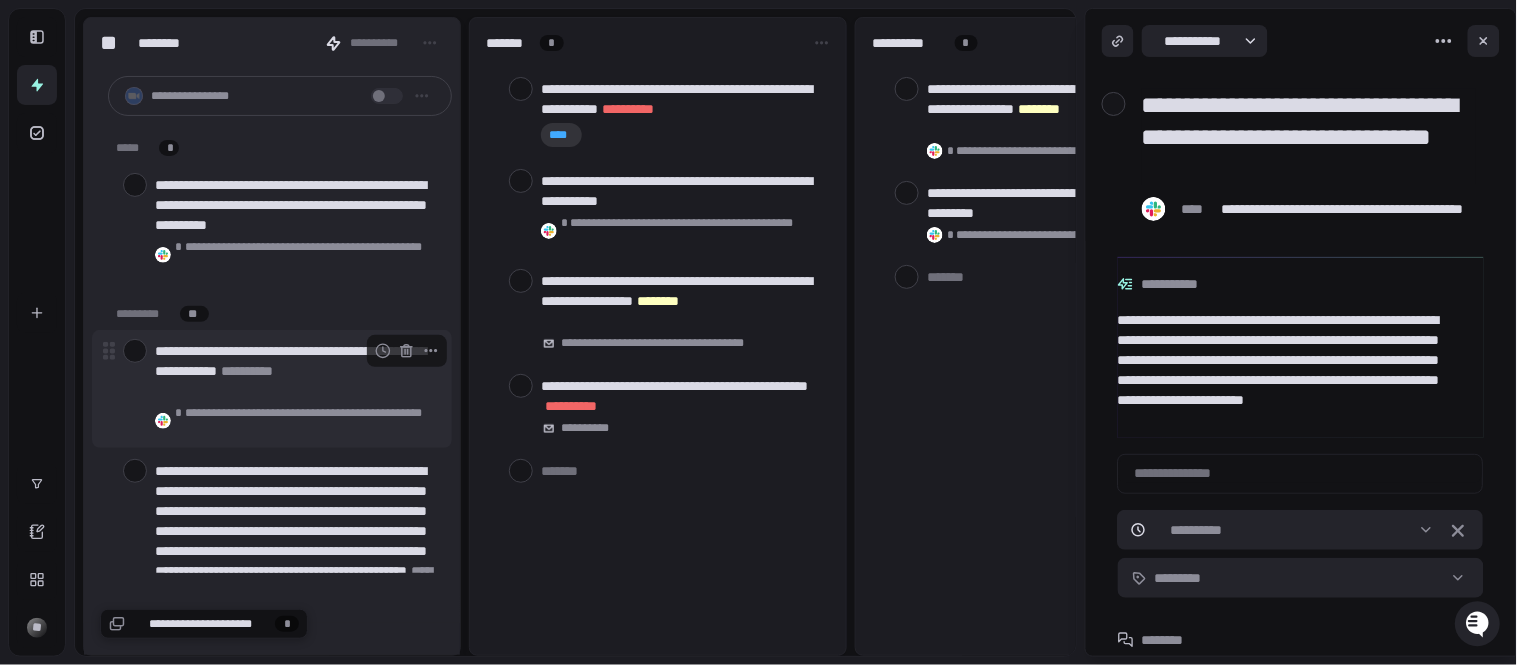 click at bounding box center [135, 351] 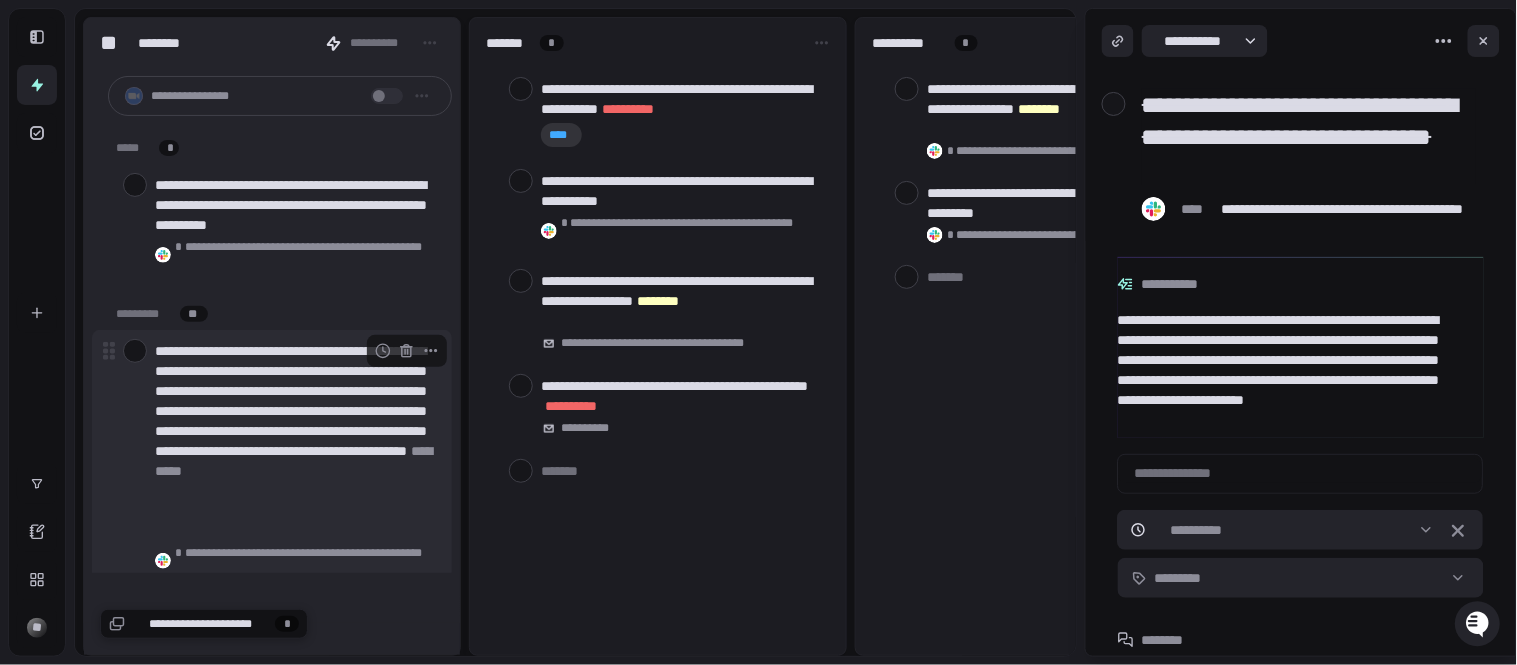scroll, scrollTop: 111, scrollLeft: 0, axis: vertical 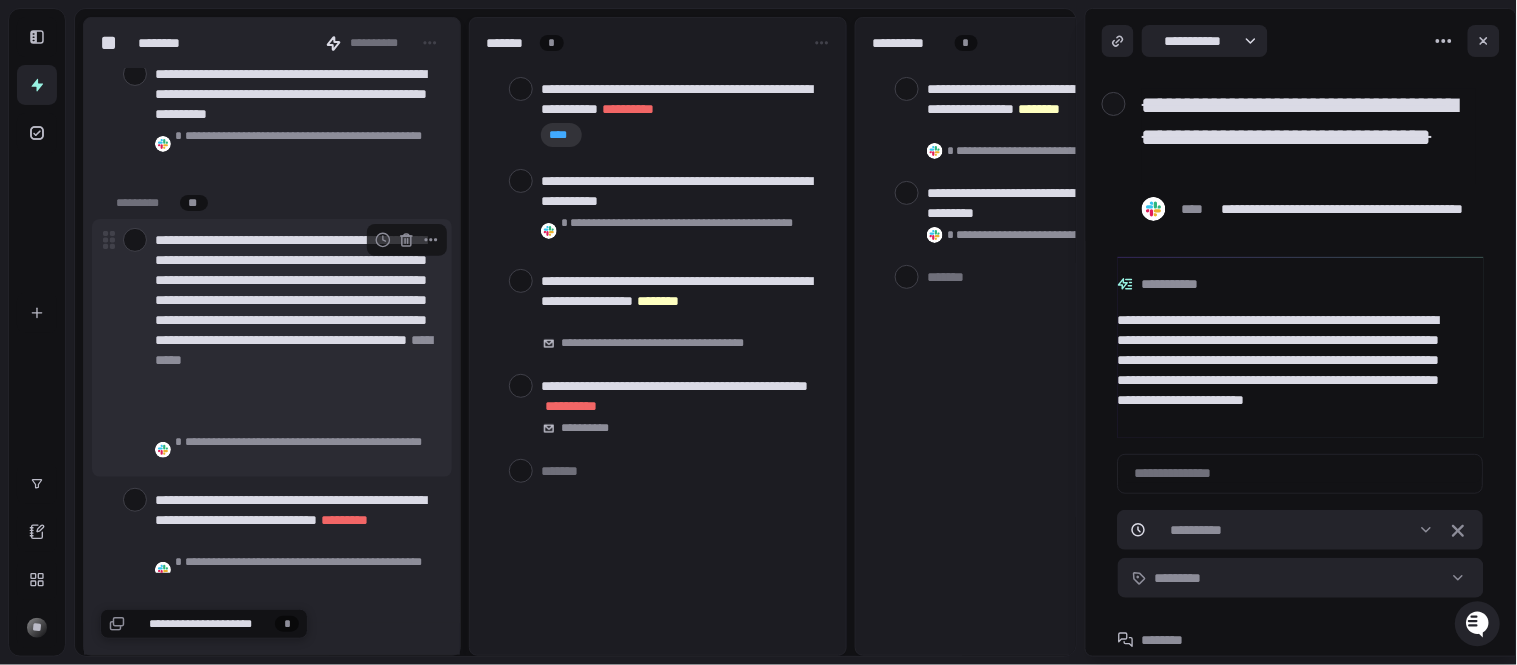 click on "**********" at bounding box center [295, 330] 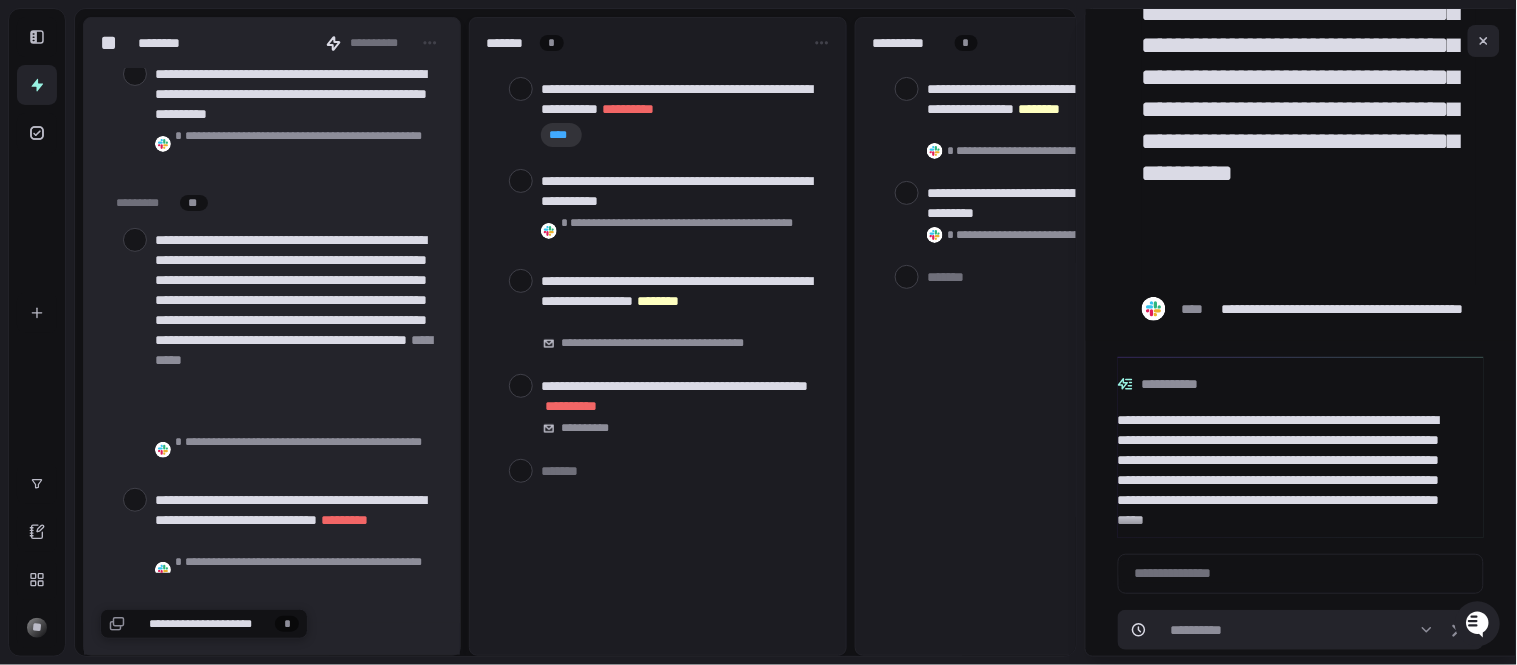 scroll, scrollTop: 222, scrollLeft: 0, axis: vertical 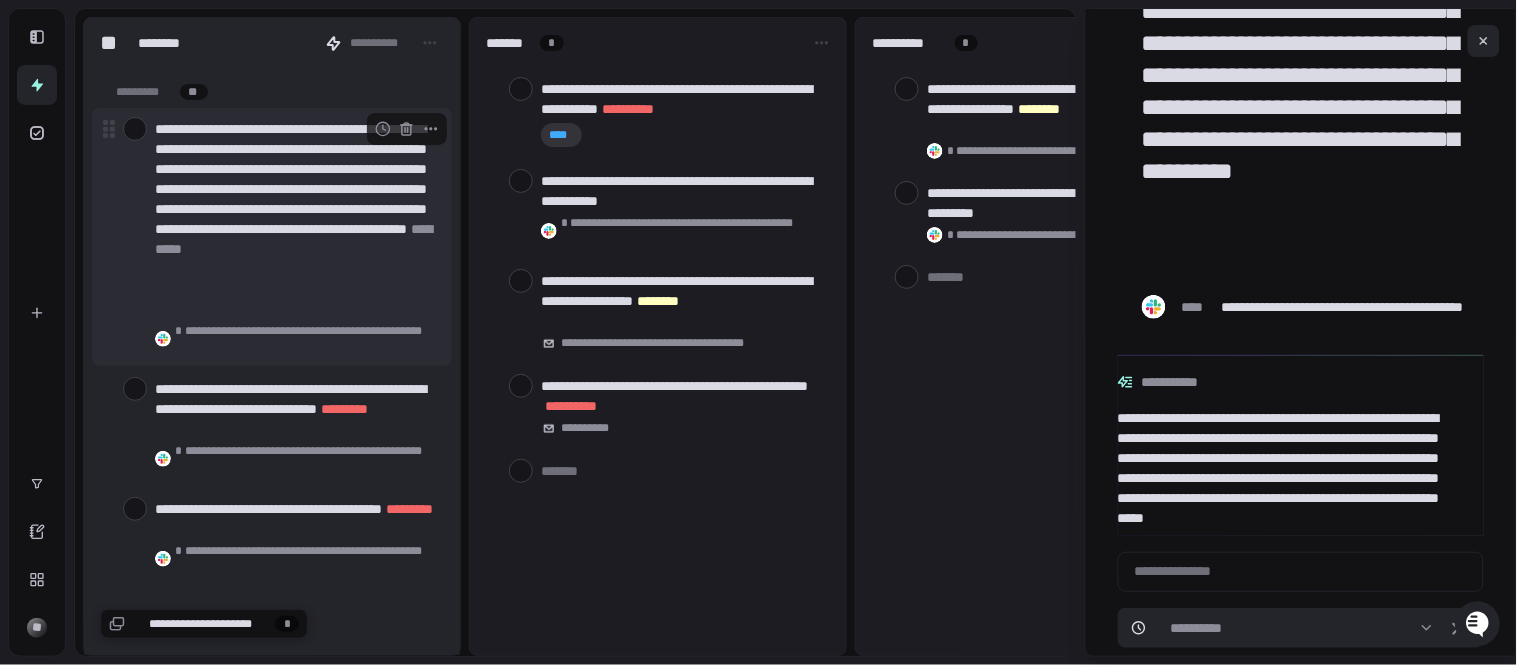 click at bounding box center (135, 129) 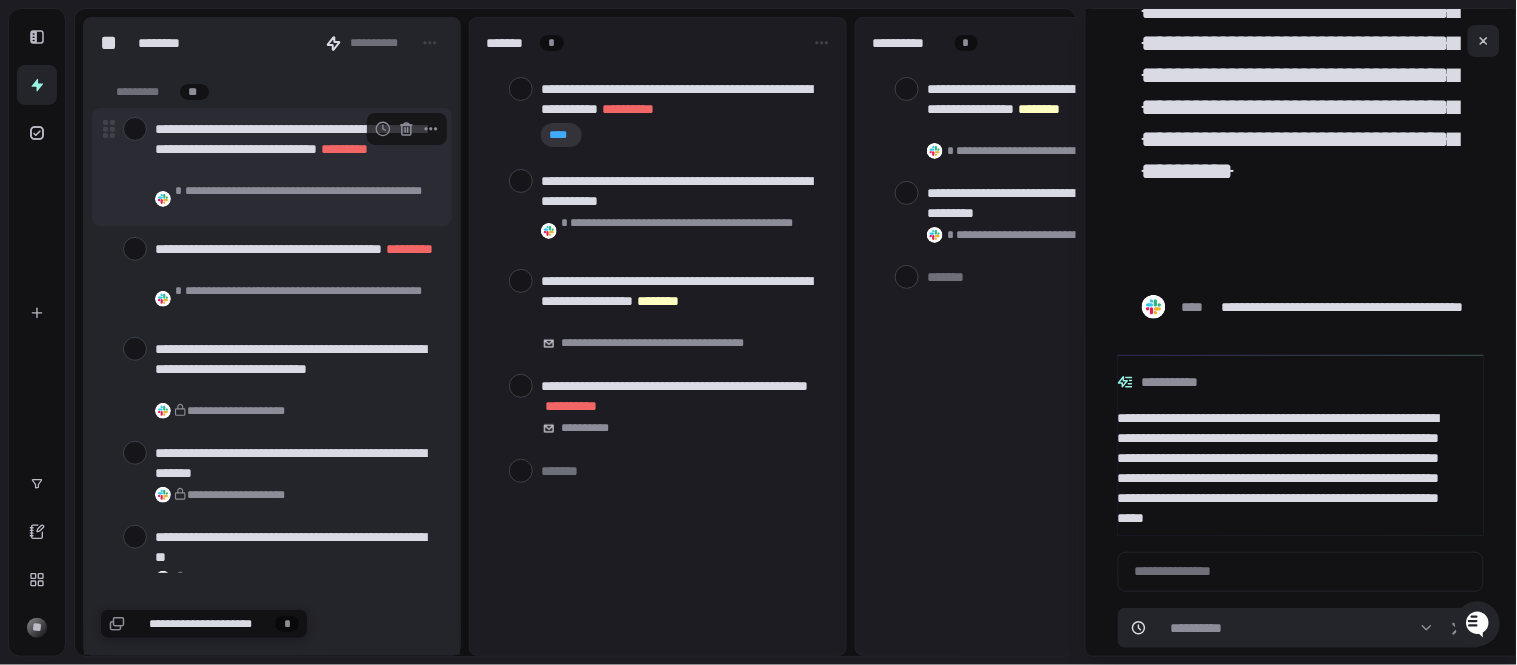 click on "**********" at bounding box center [295, 149] 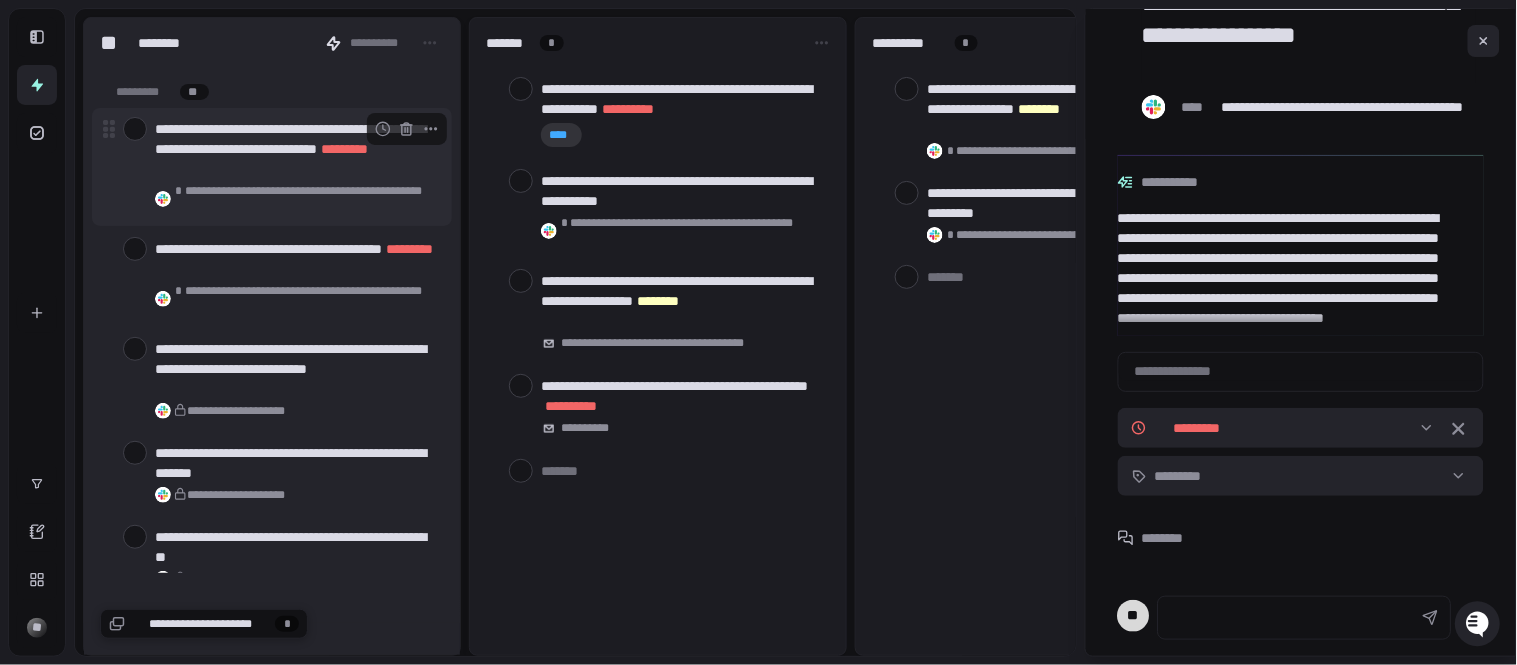 scroll, scrollTop: 134, scrollLeft: 0, axis: vertical 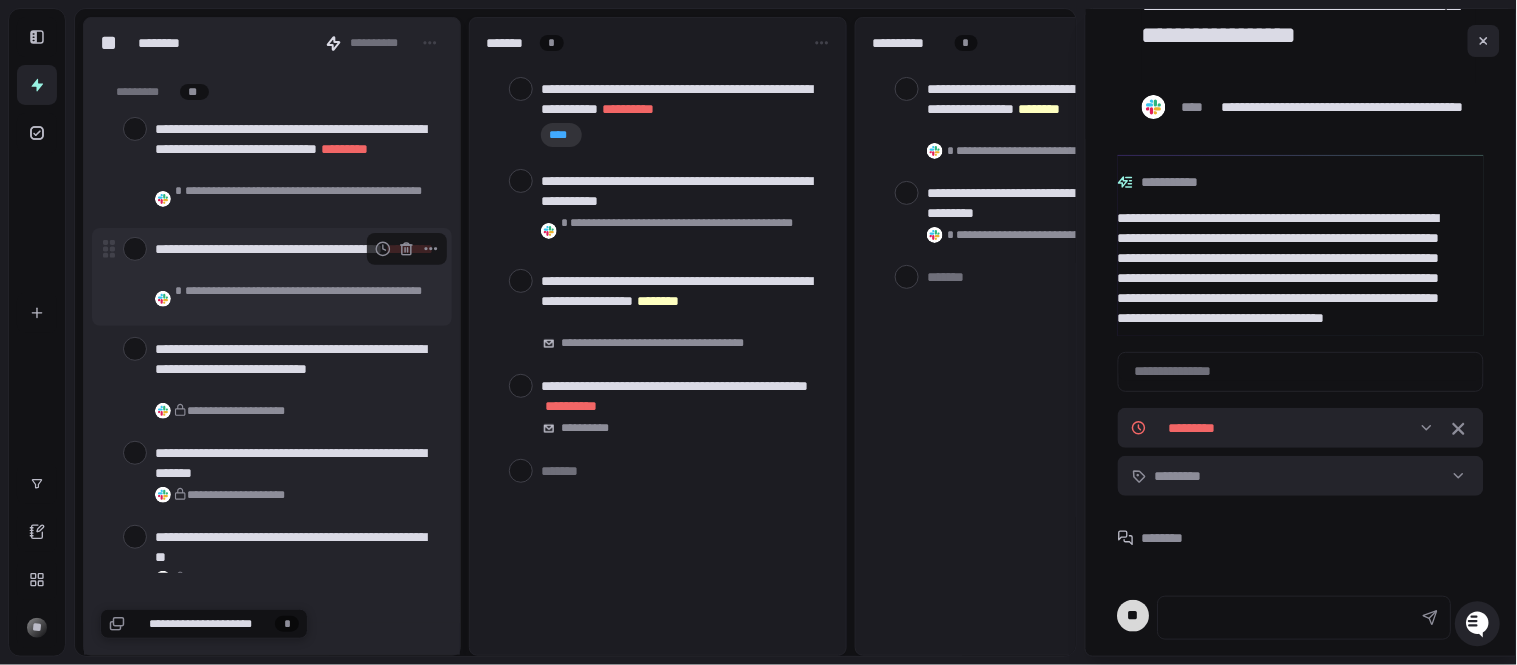 click on "**********" at bounding box center [310, 299] 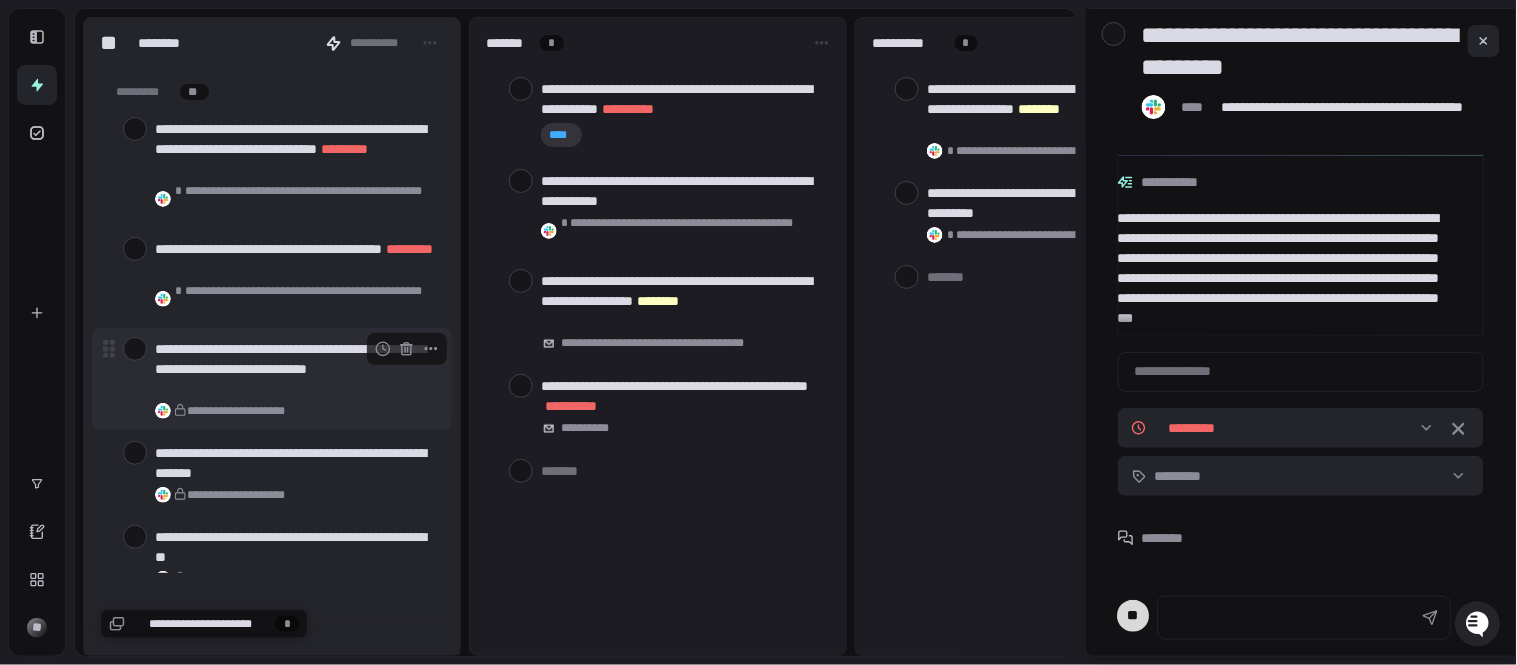 scroll, scrollTop: 71, scrollLeft: 0, axis: vertical 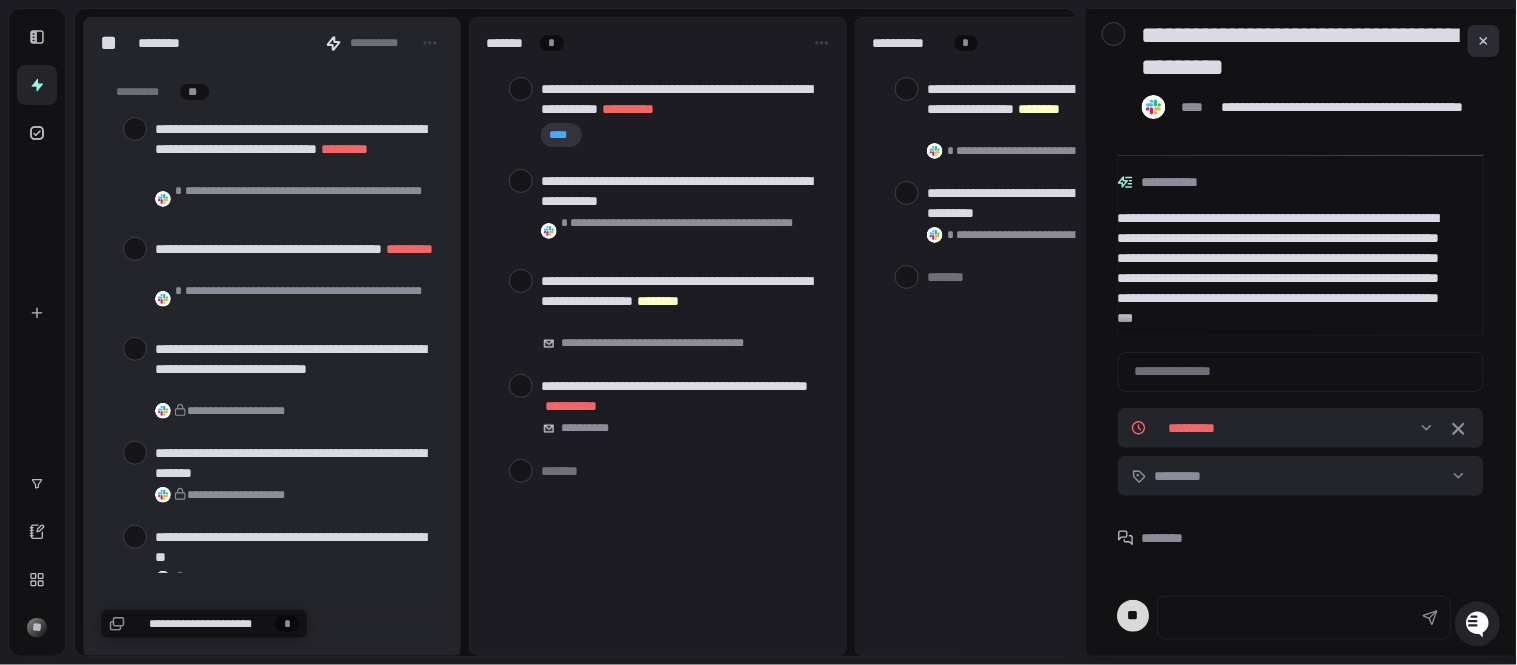 click at bounding box center (1484, 41) 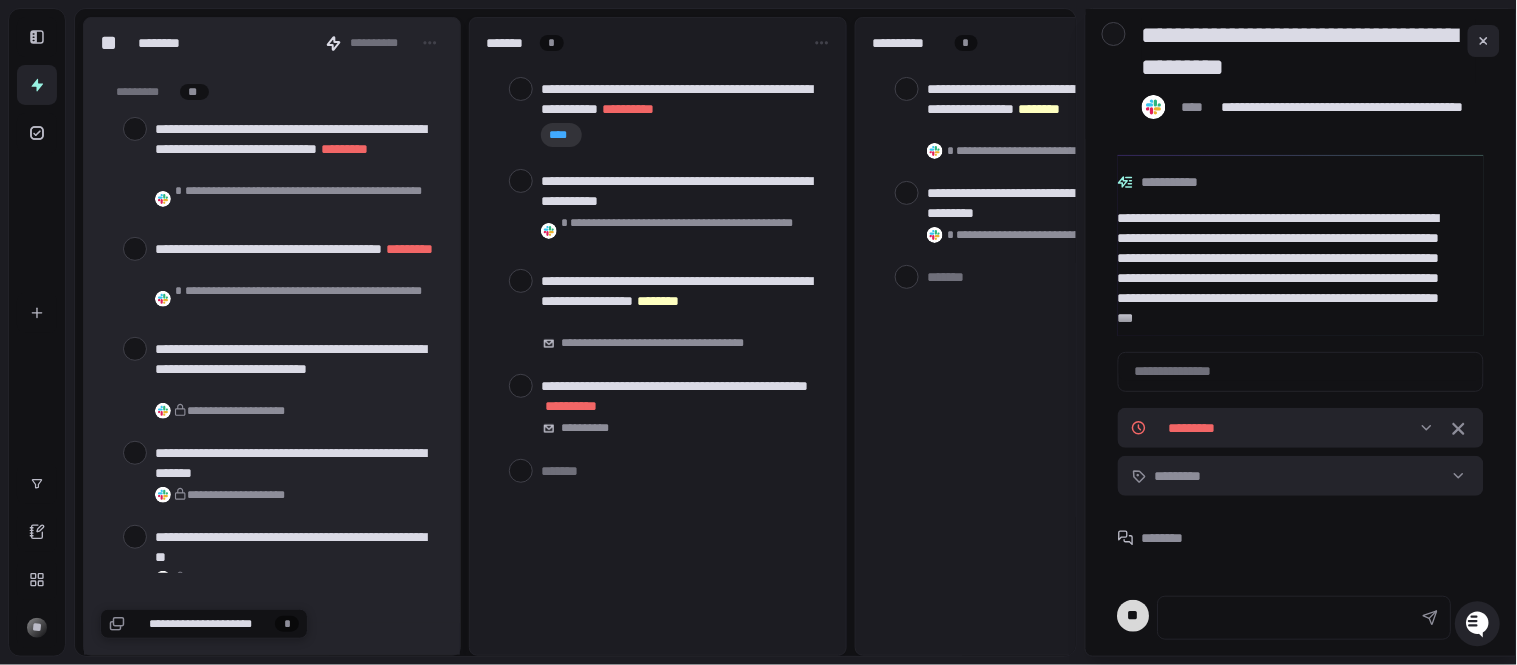 type on "*" 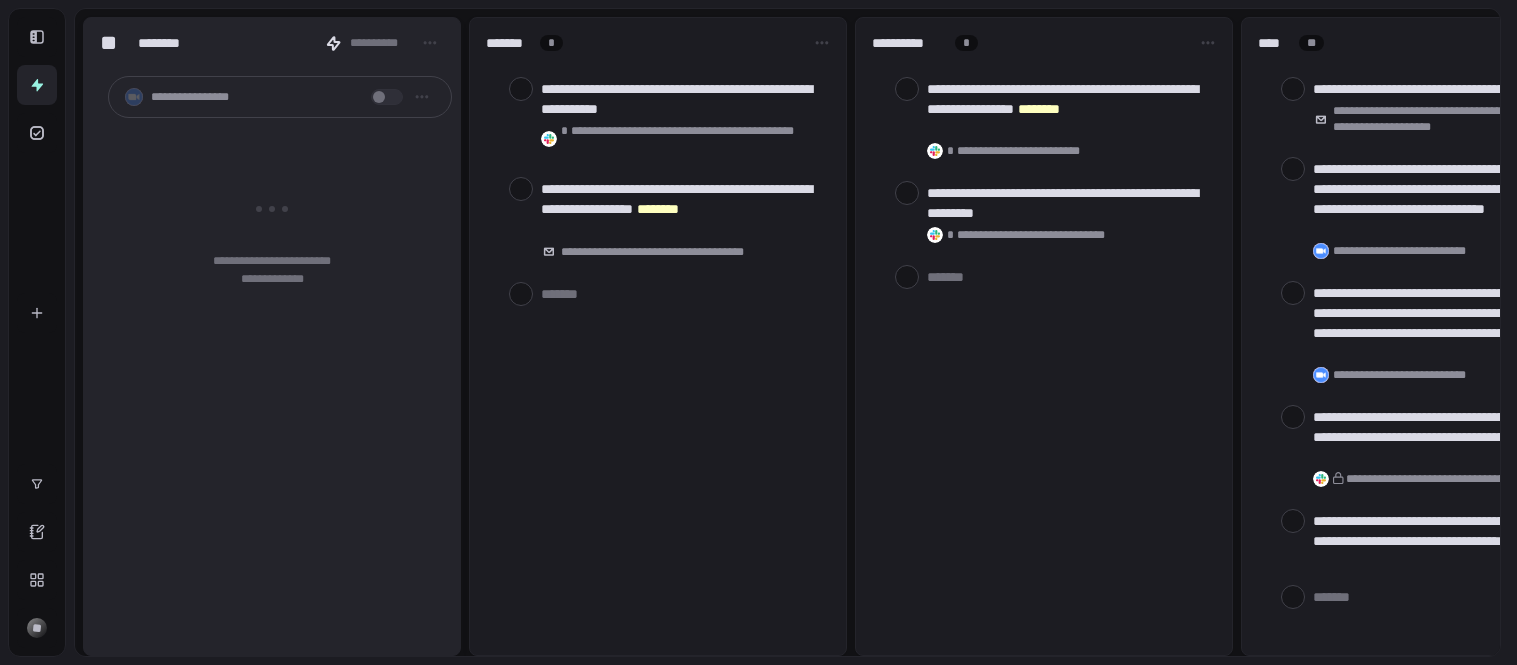 scroll, scrollTop: 0, scrollLeft: 0, axis: both 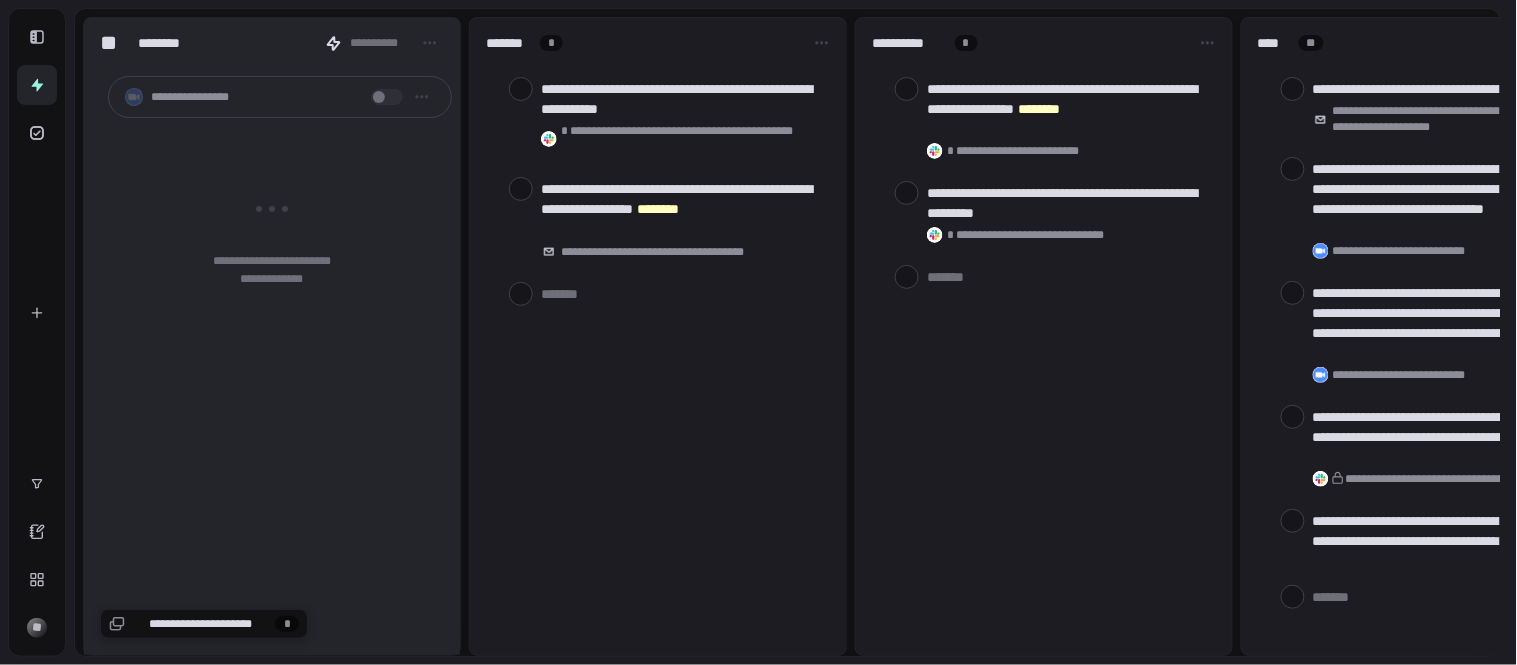 type on "*" 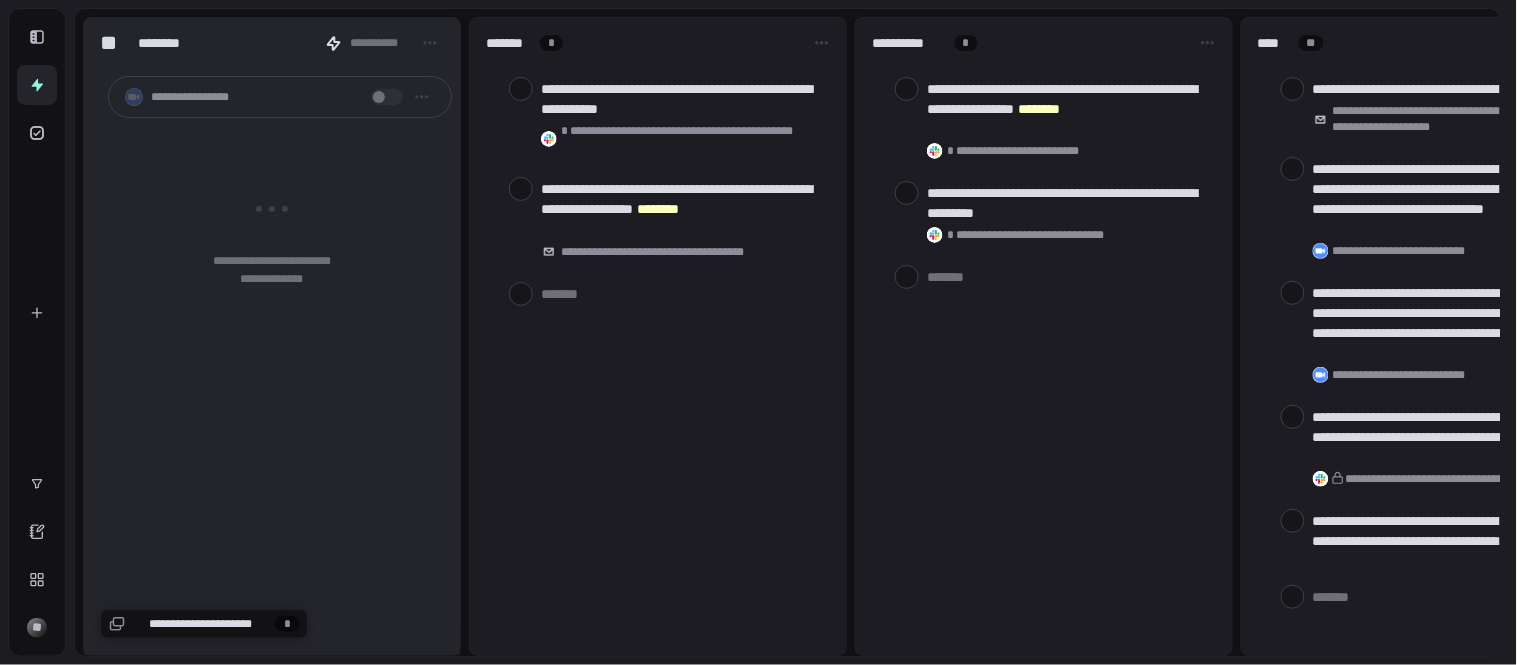 scroll, scrollTop: 0, scrollLeft: 0, axis: both 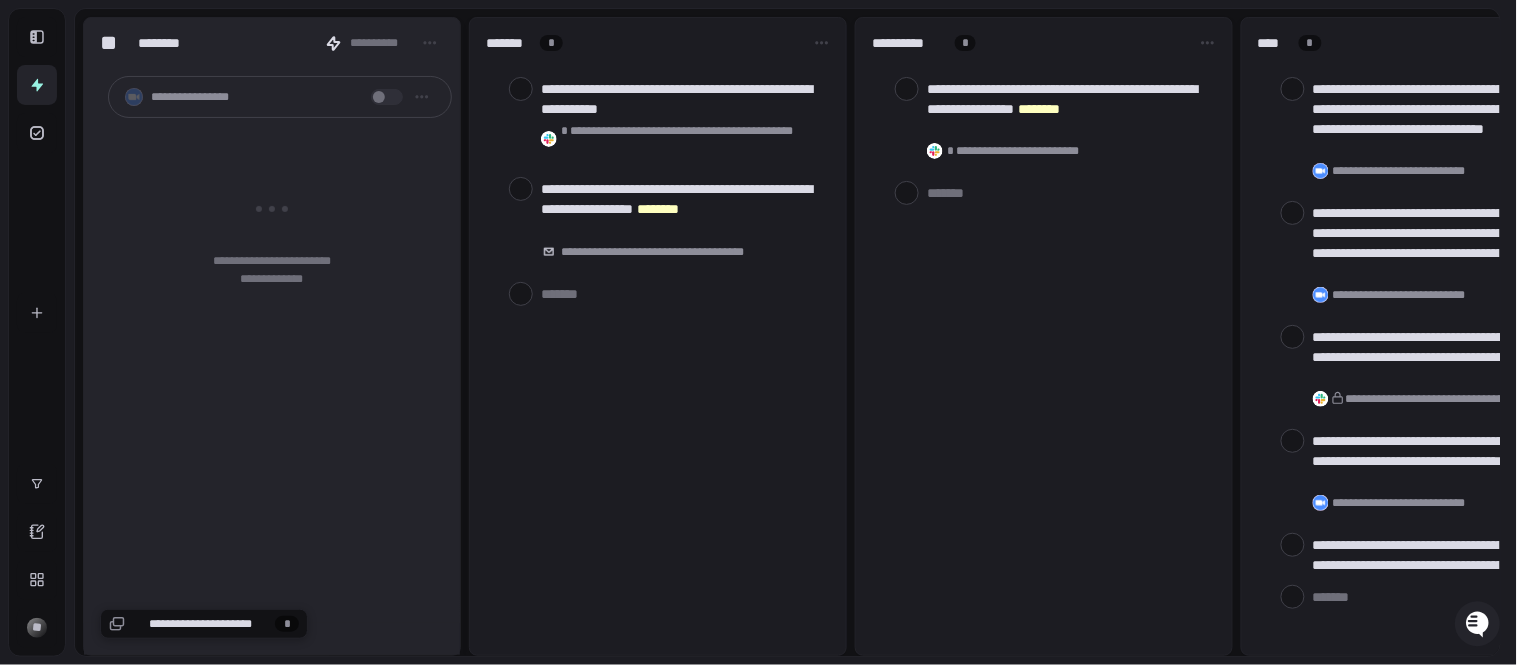 type on "*" 